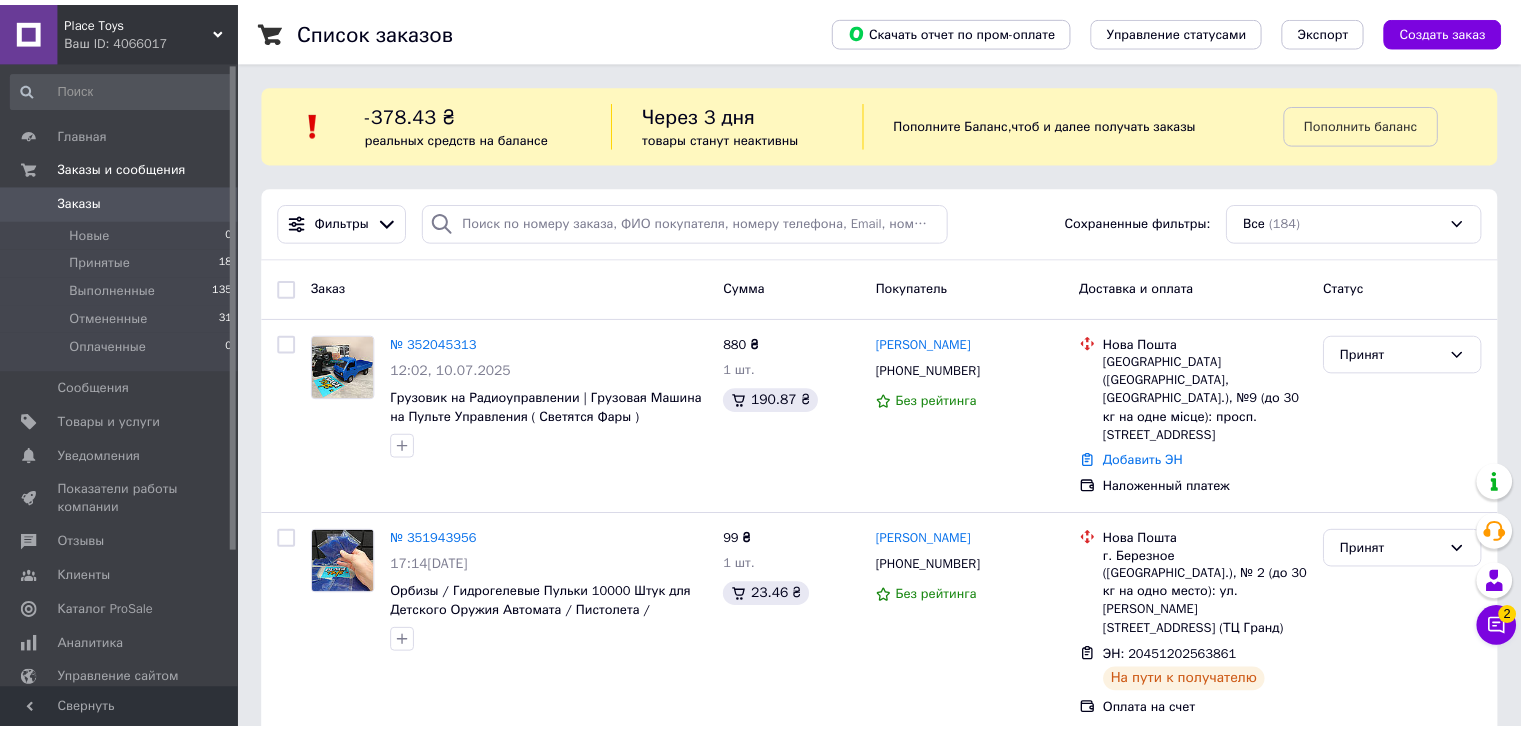 scroll, scrollTop: 0, scrollLeft: 0, axis: both 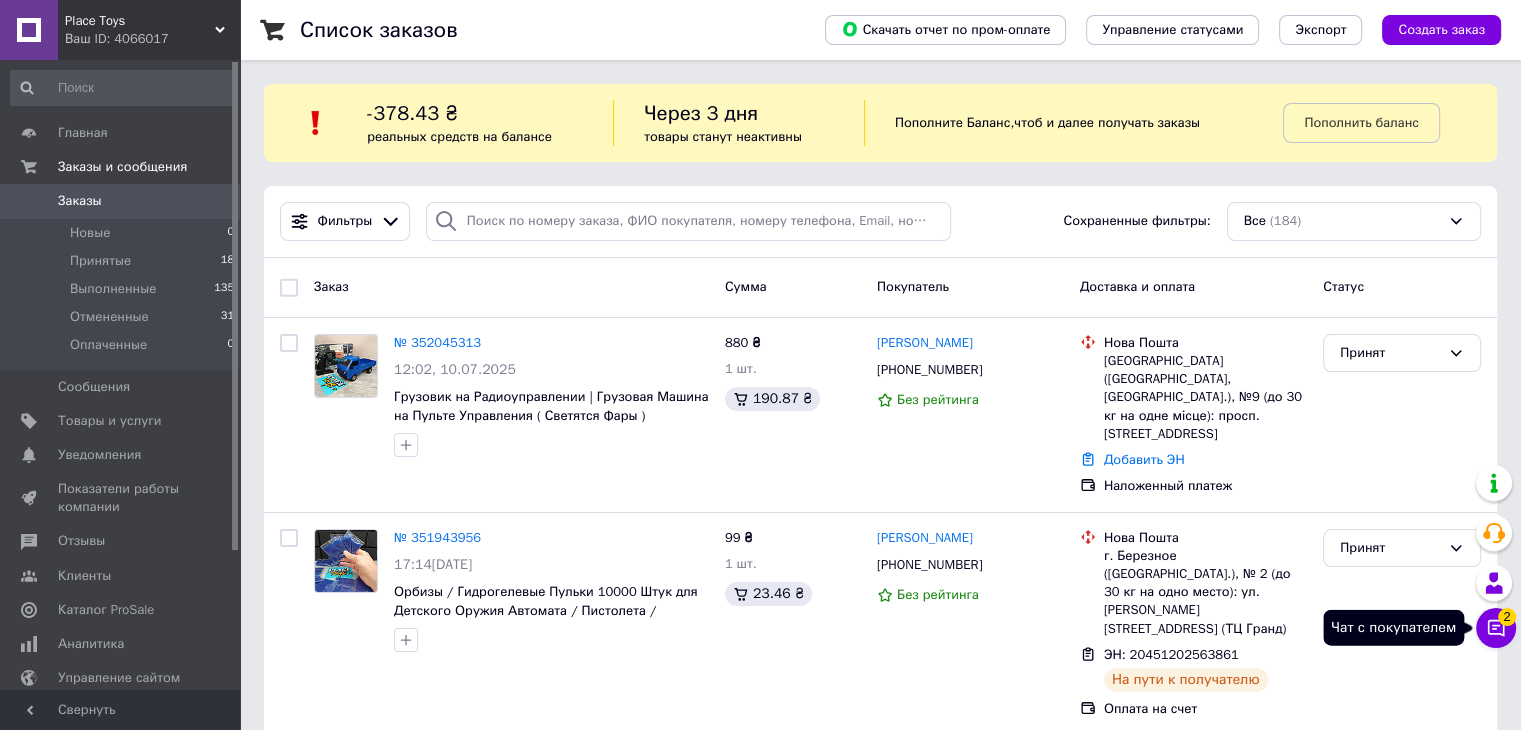 click 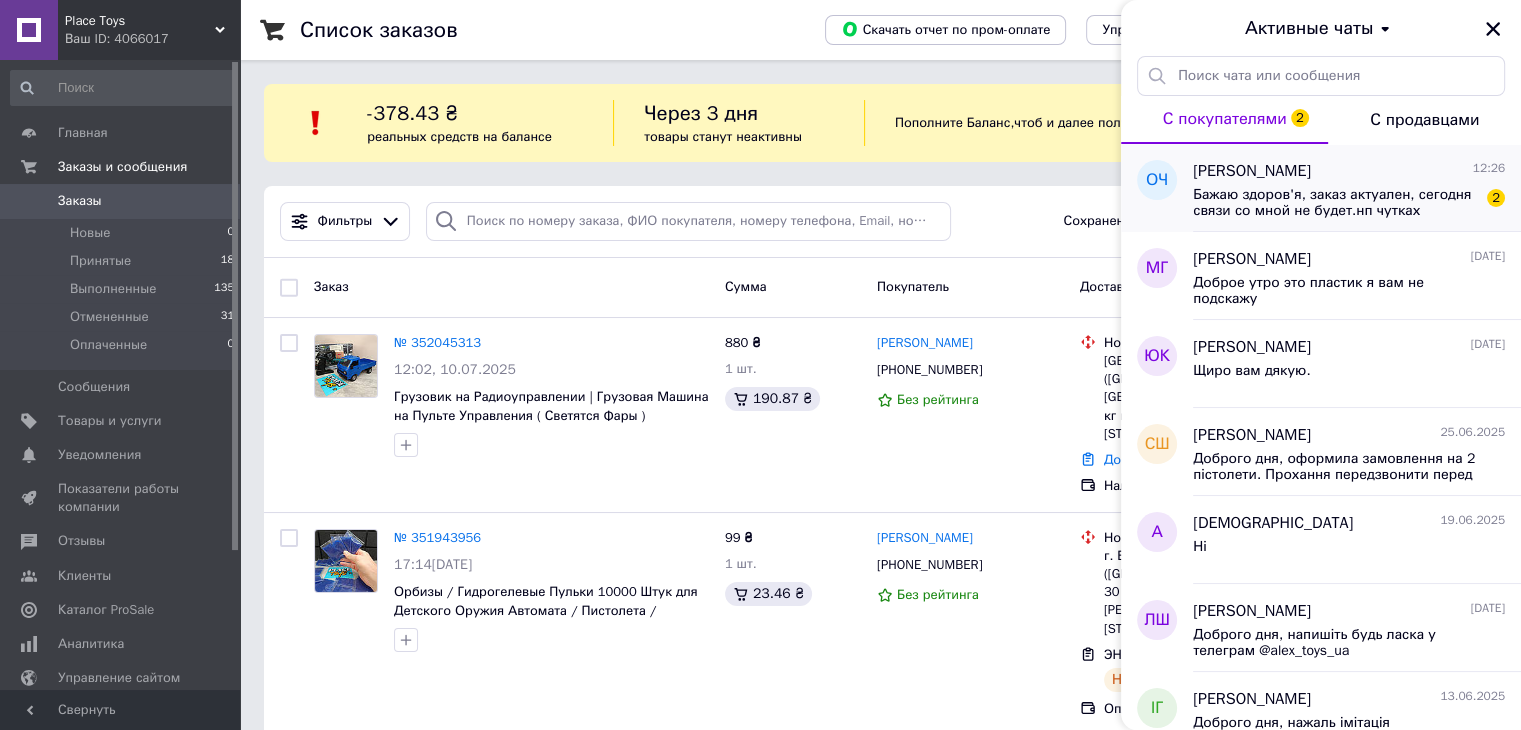 click on "[PERSON_NAME] 12:26 Бажаю здоров'я, заказ актуален, сегодня связи со мной не будет.нп чутках сегодня 2" at bounding box center (1357, 188) 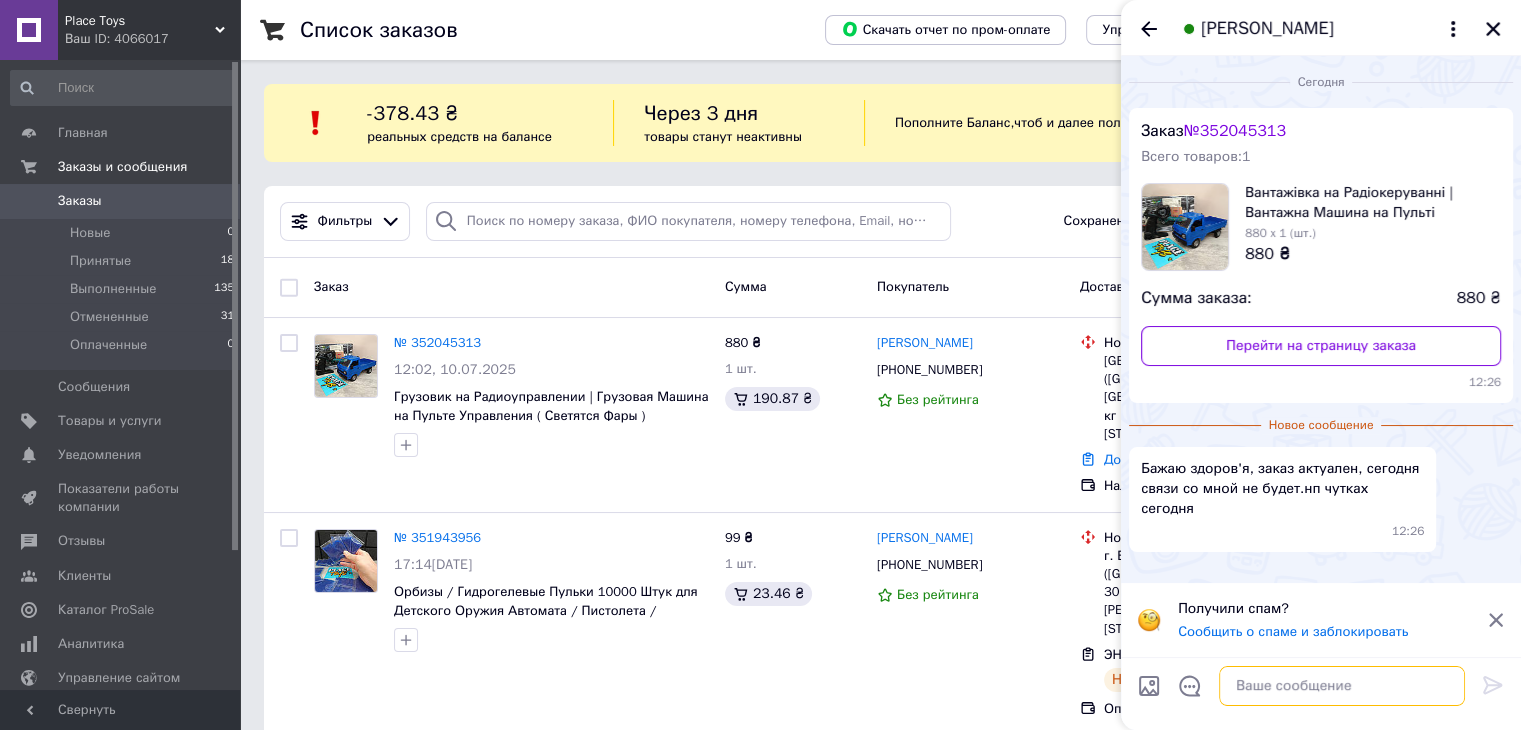 click at bounding box center (1342, 686) 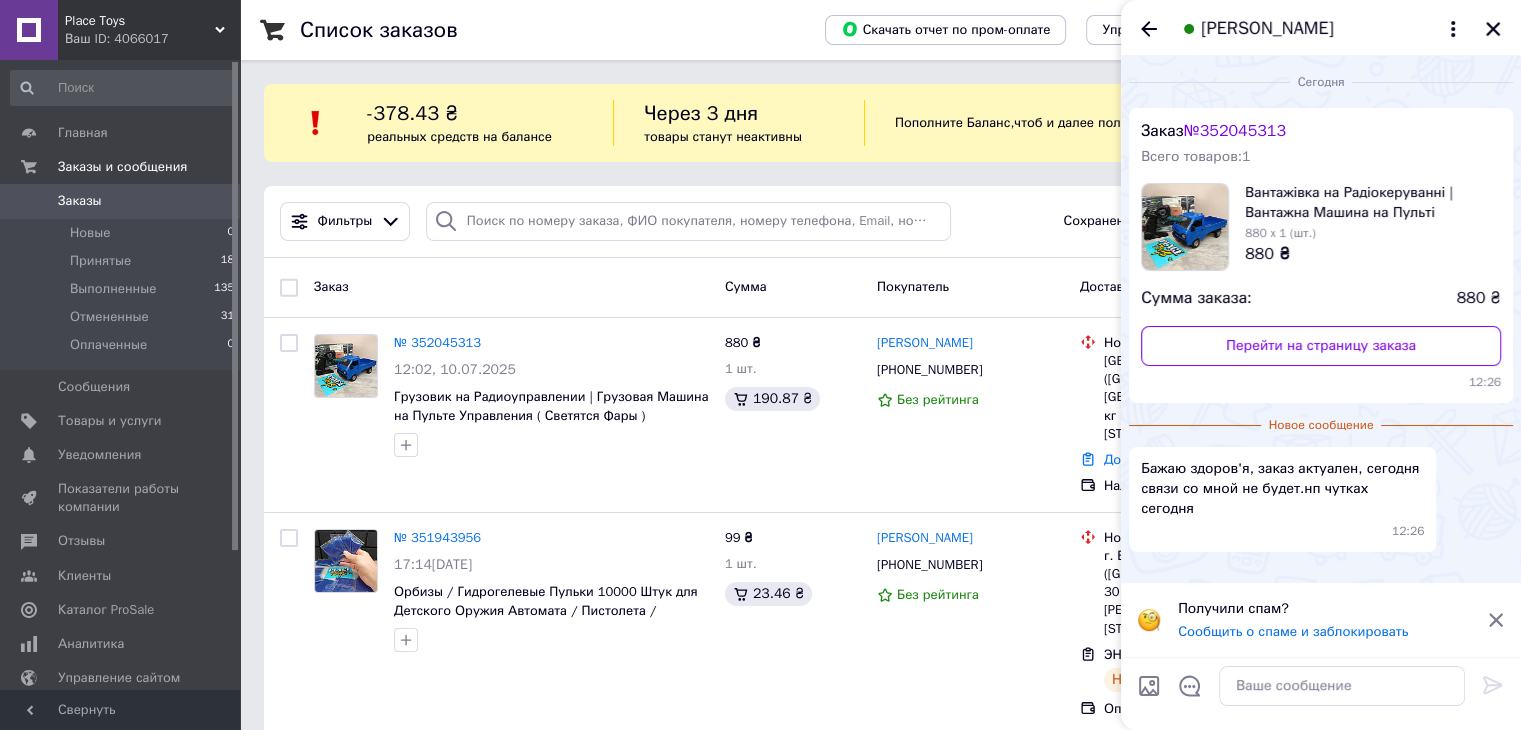 click 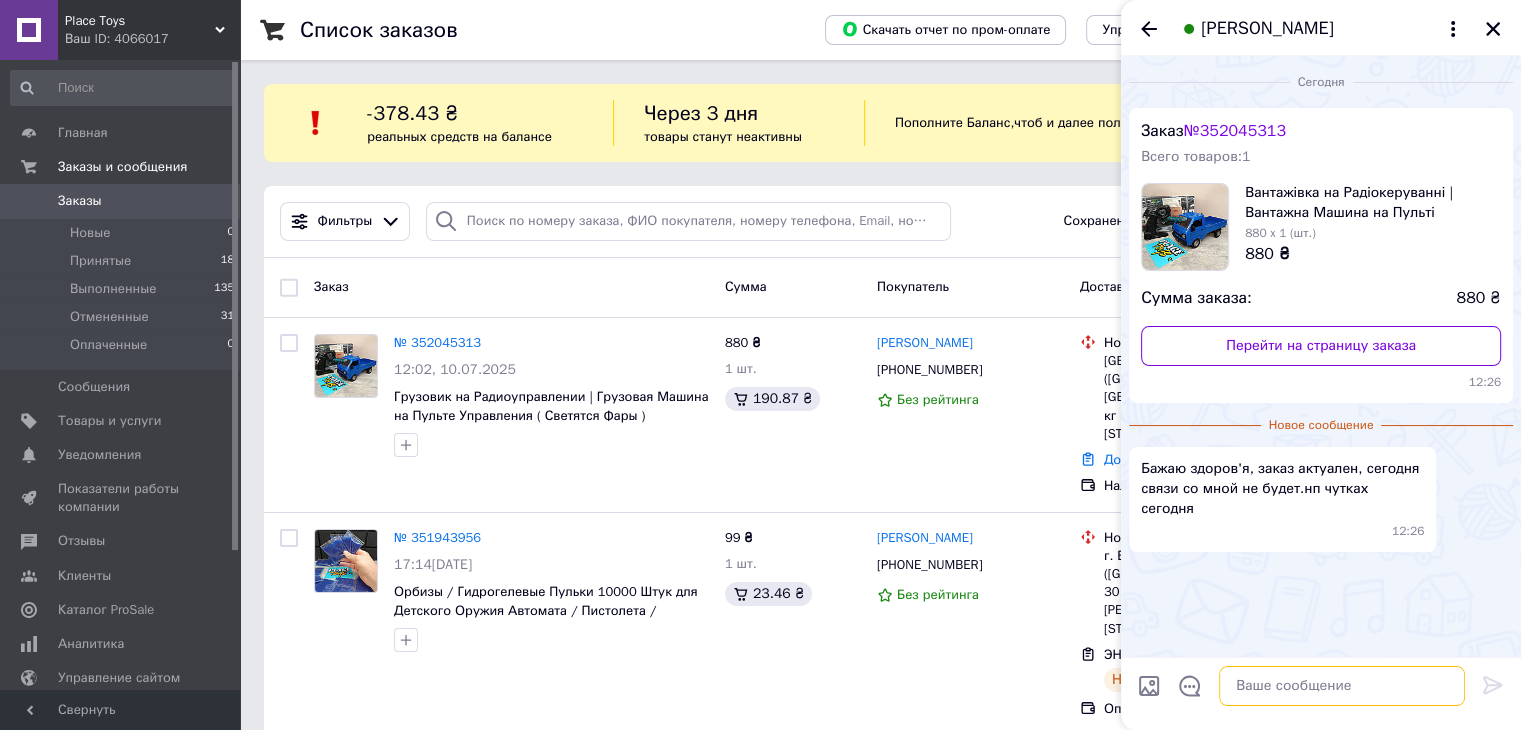 click at bounding box center (1342, 686) 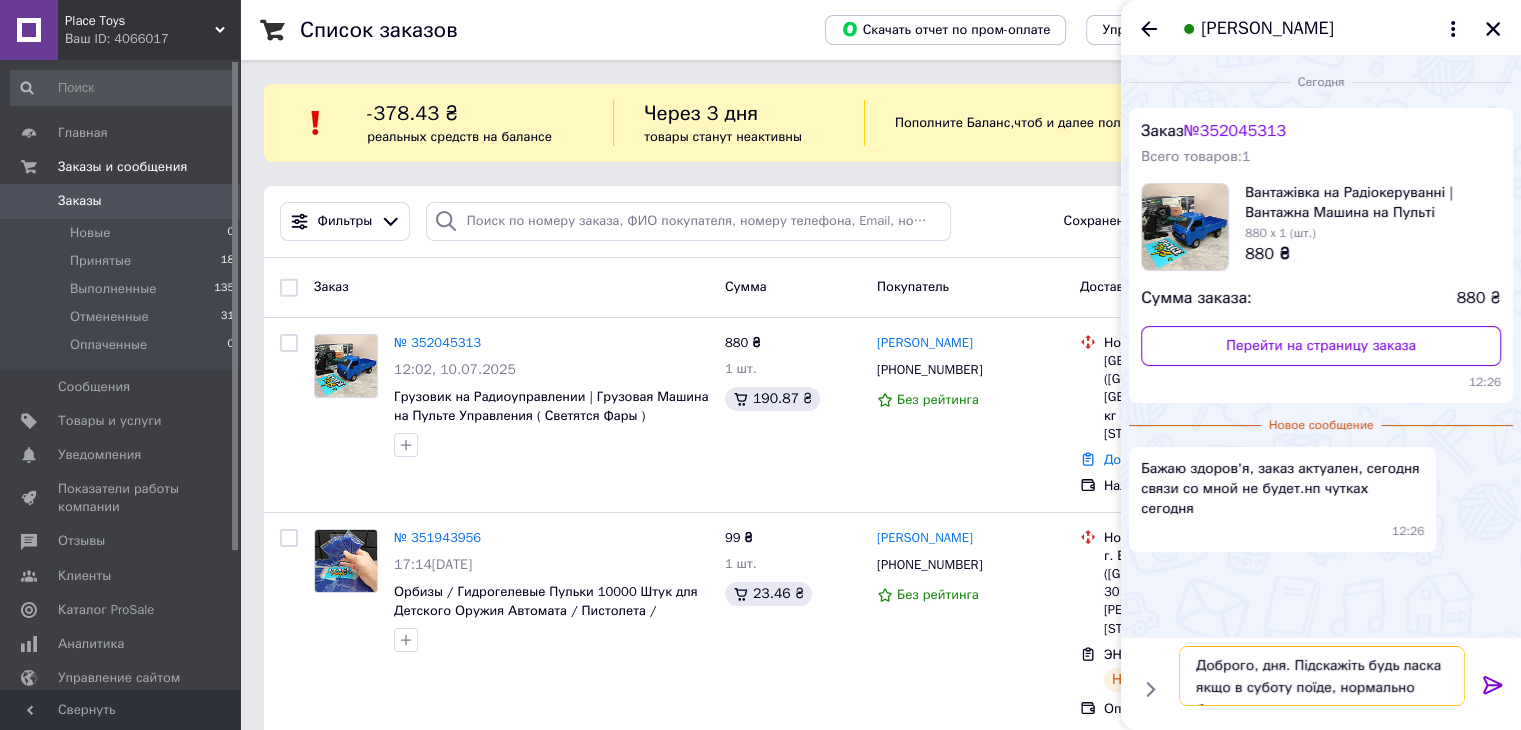 type on "Доброго, дня. Підскажіть будь ласка якщо в суботу поїде, нормально будет?" 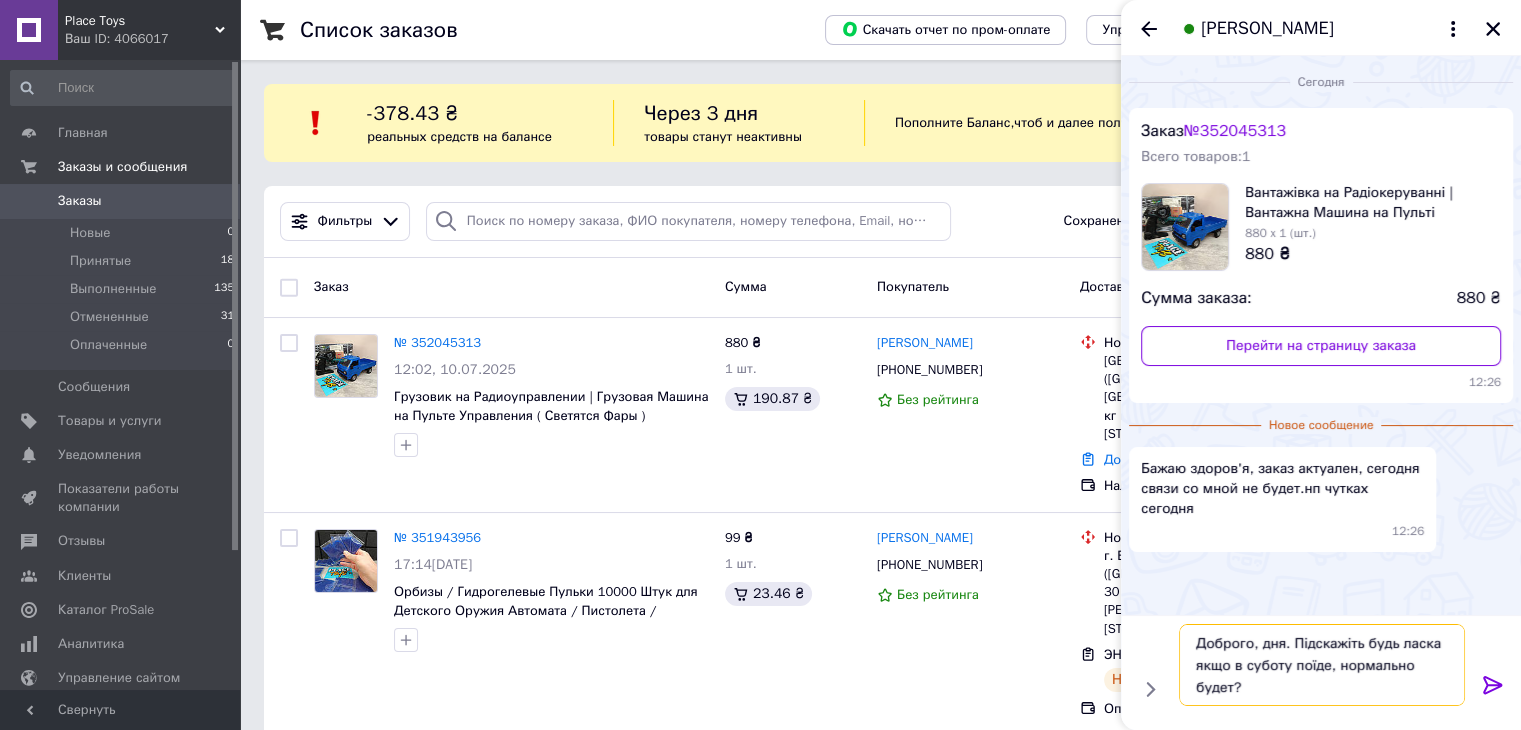 type 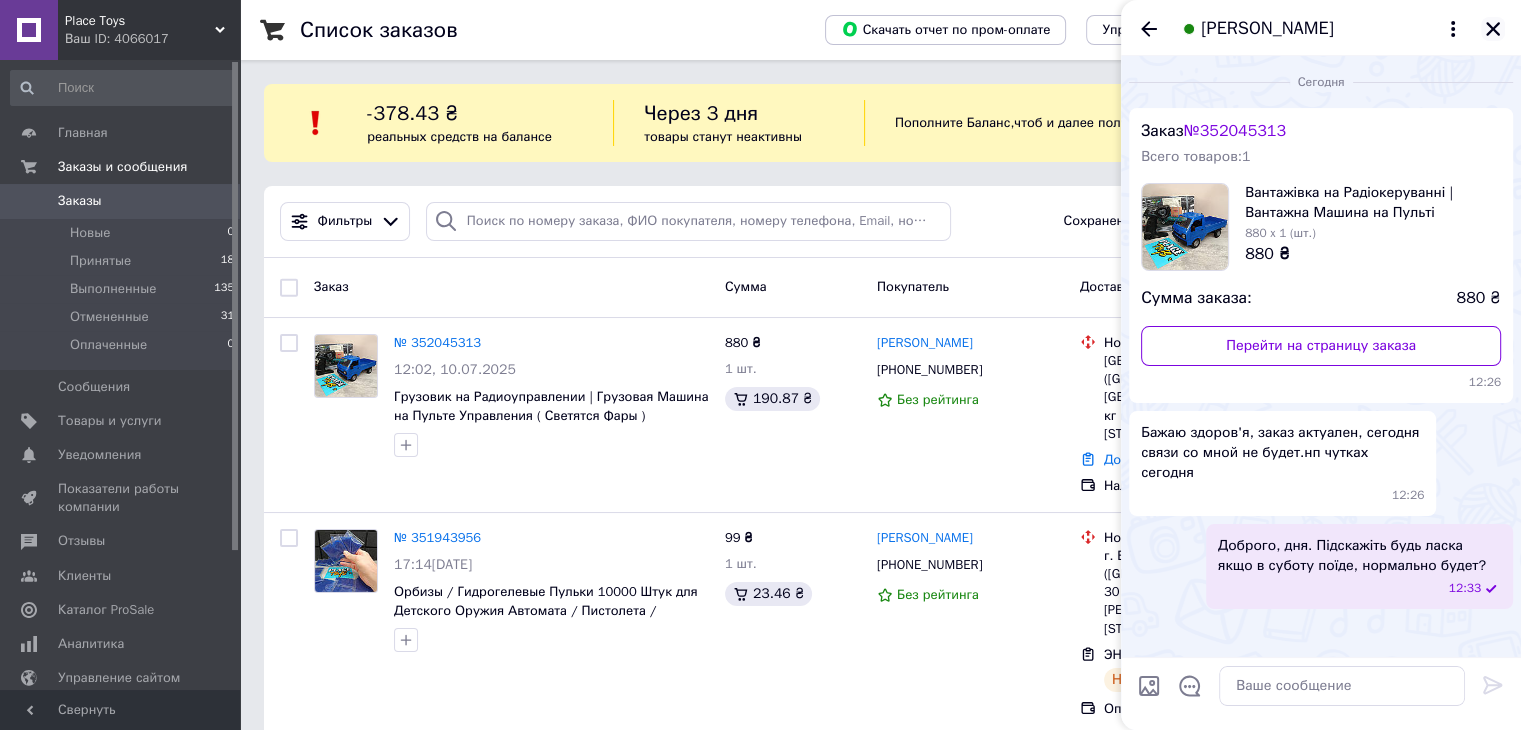 click 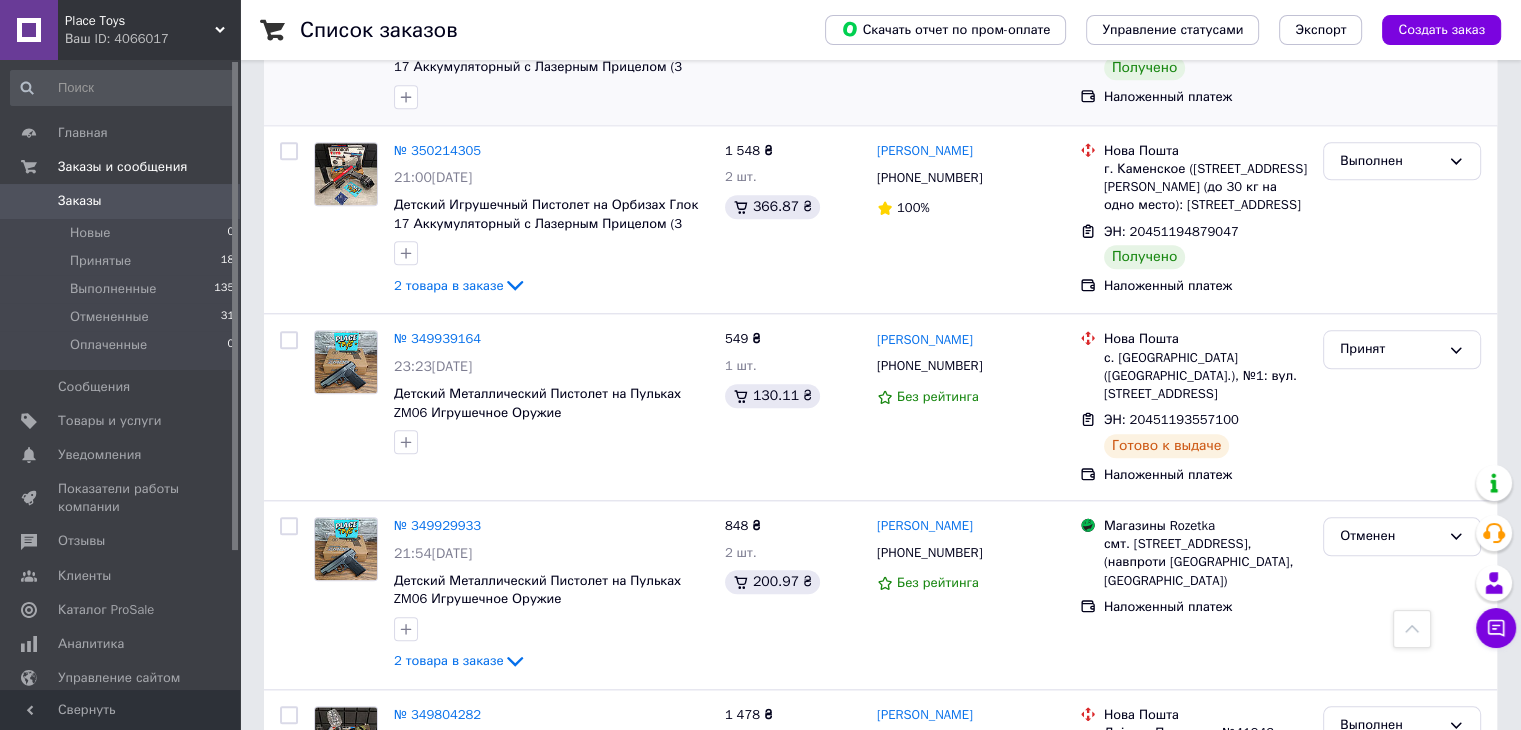 scroll, scrollTop: 2000, scrollLeft: 0, axis: vertical 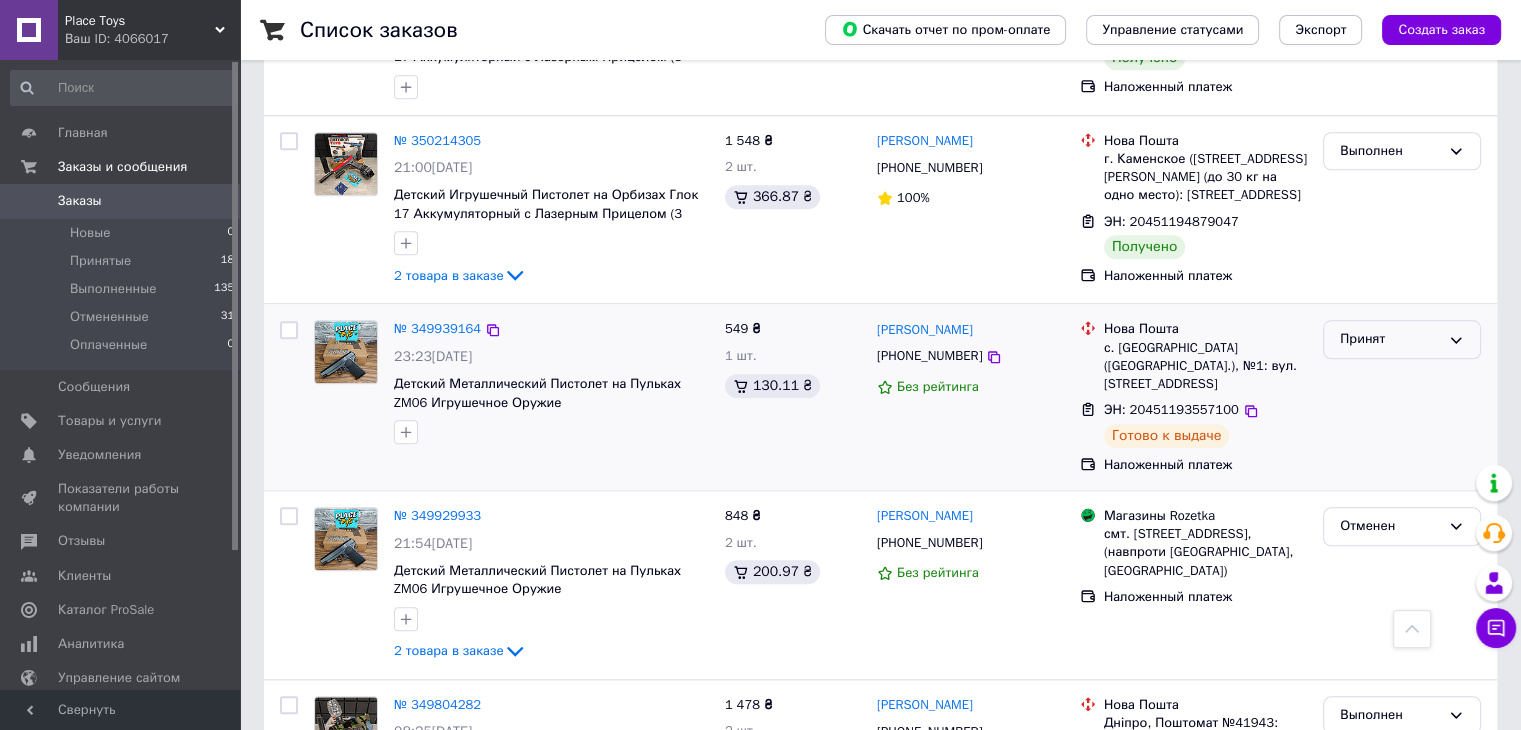 click on "Принят" at bounding box center (1402, 339) 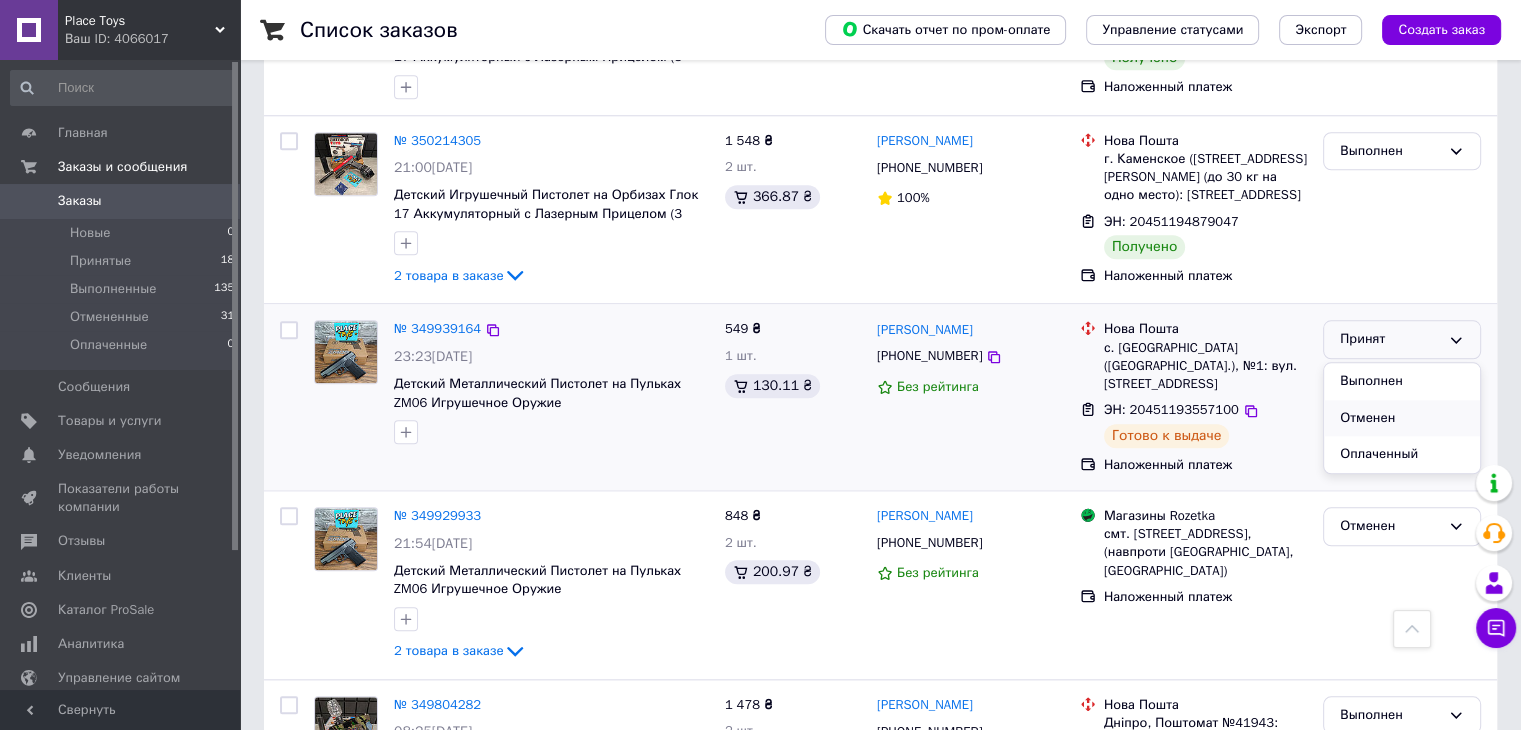 click on "Отменен" at bounding box center [1402, 418] 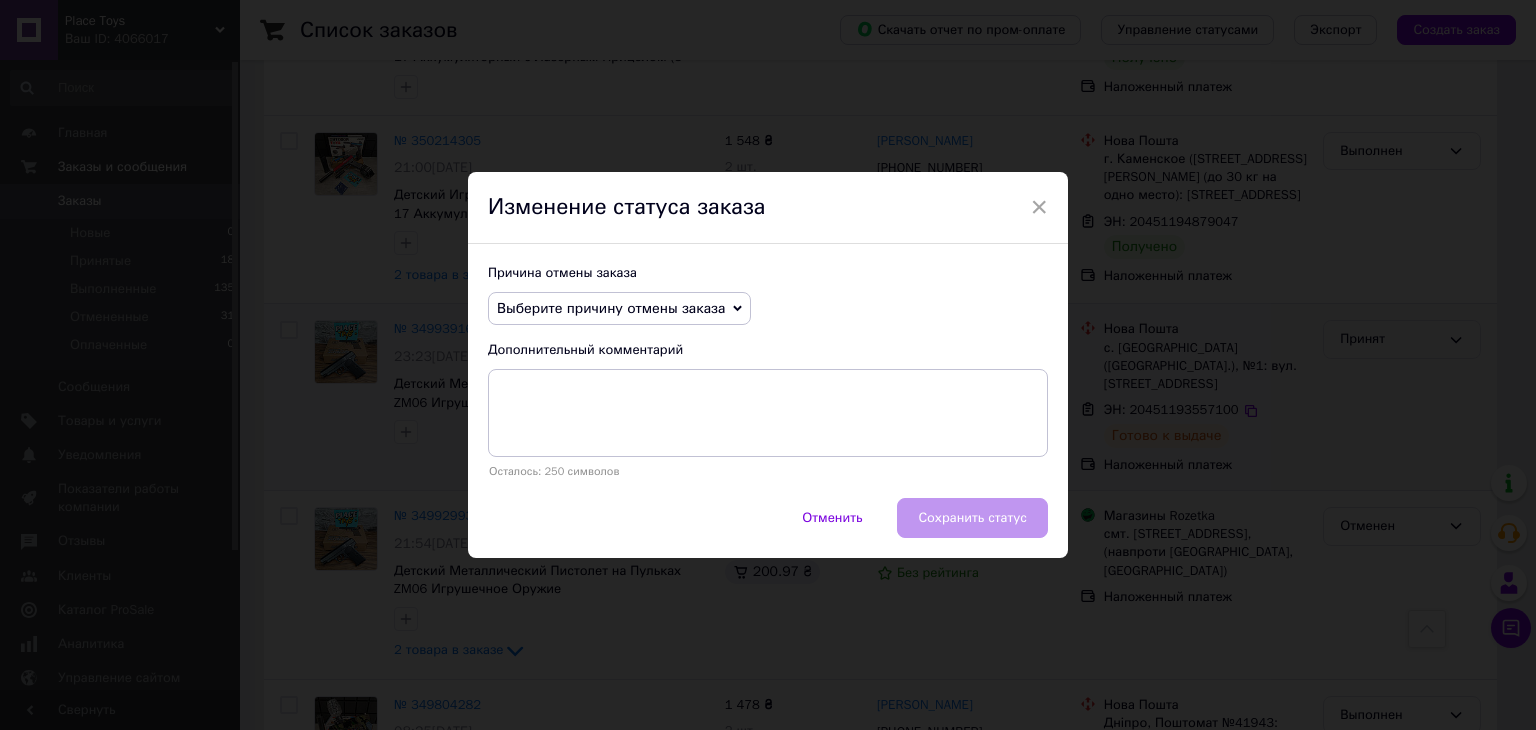click on "Выберите причину отмены заказа" at bounding box center (611, 308) 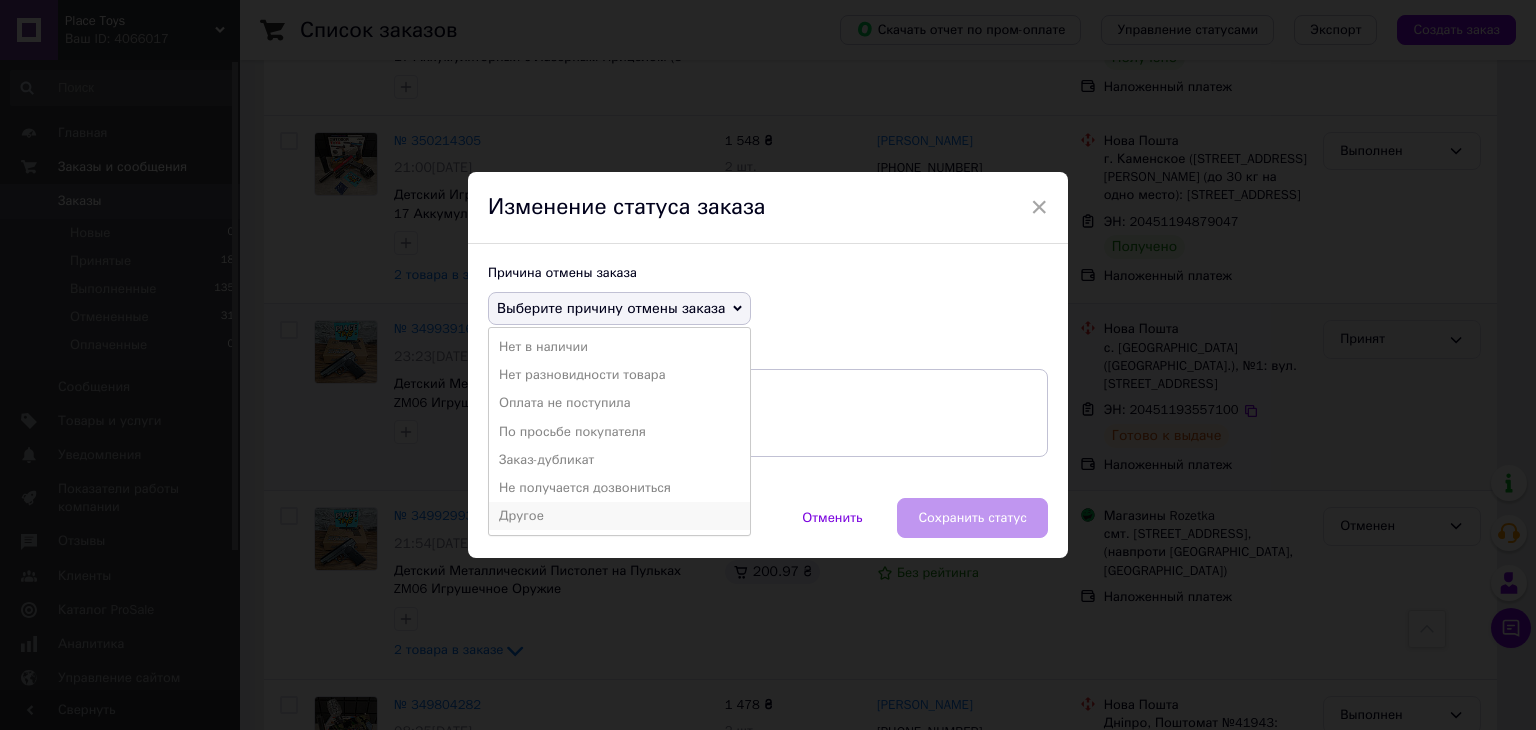 click on "Другое" at bounding box center (619, 516) 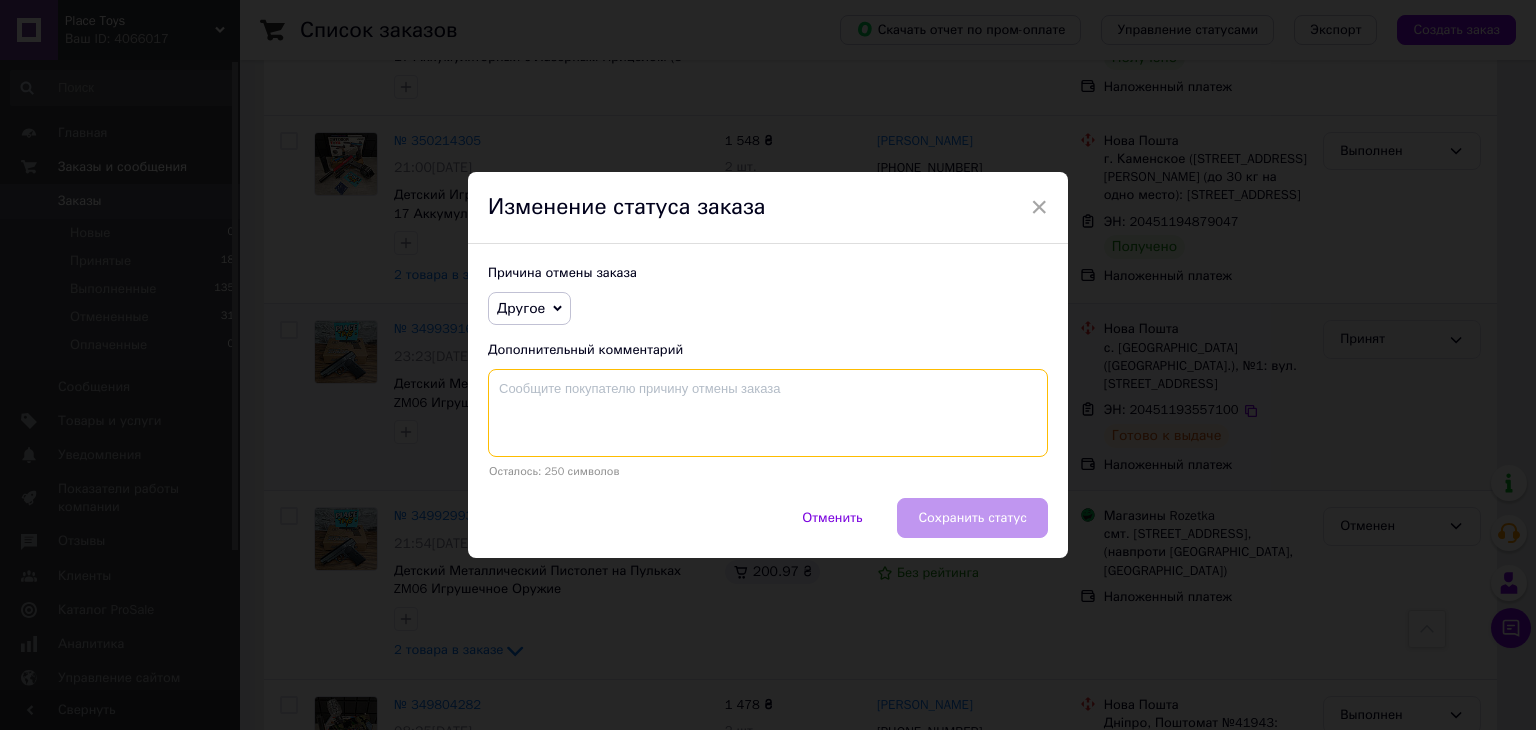 click at bounding box center (768, 413) 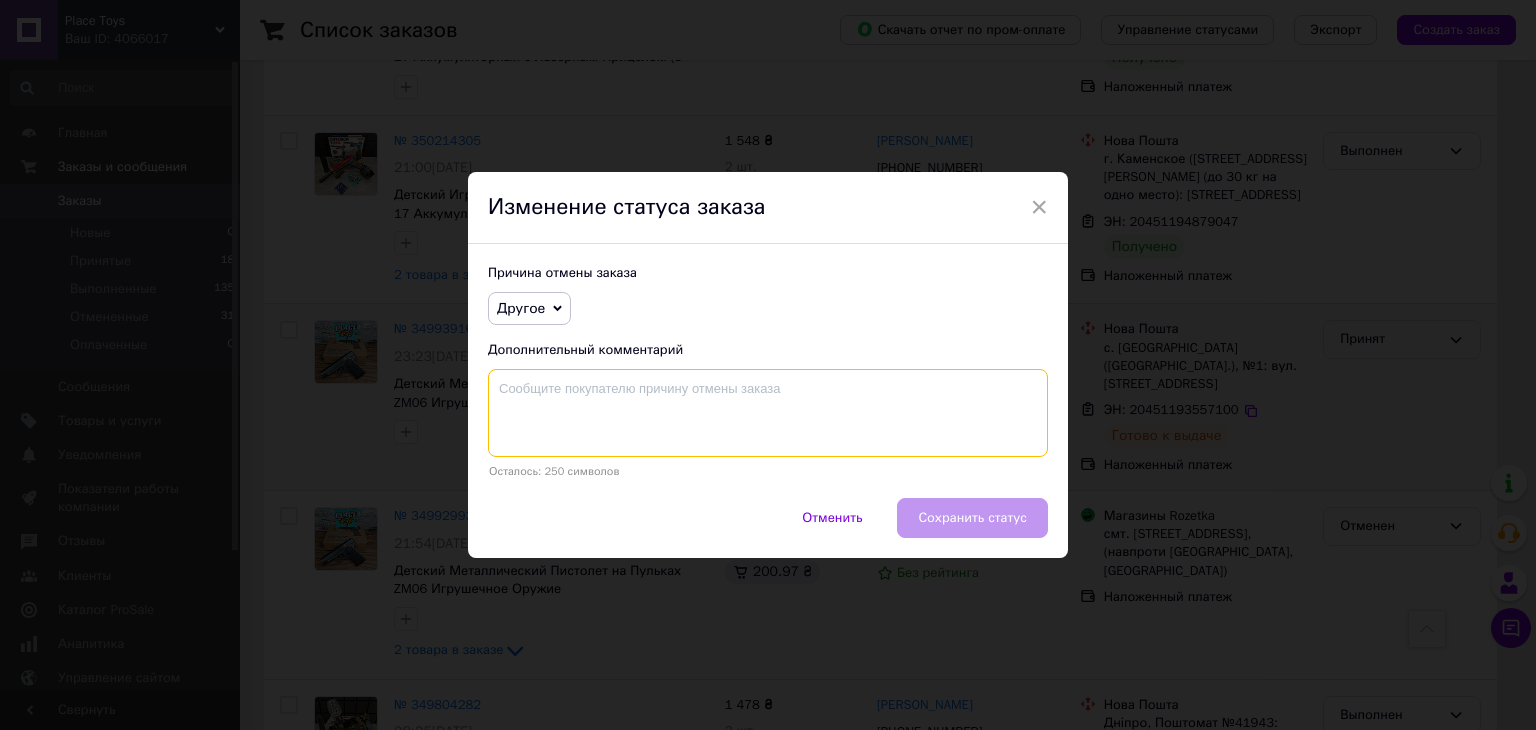 type on "J" 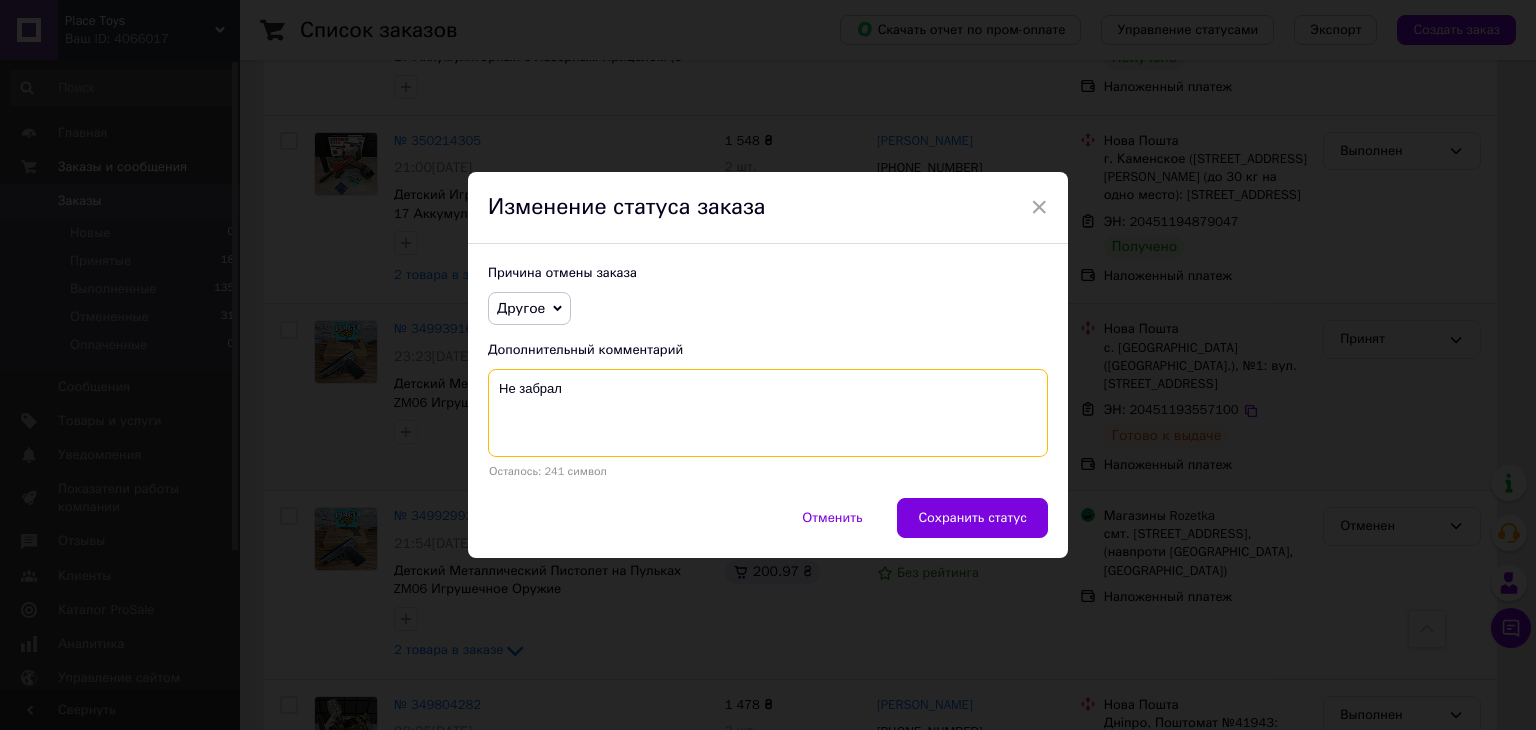 type on "Не забрал" 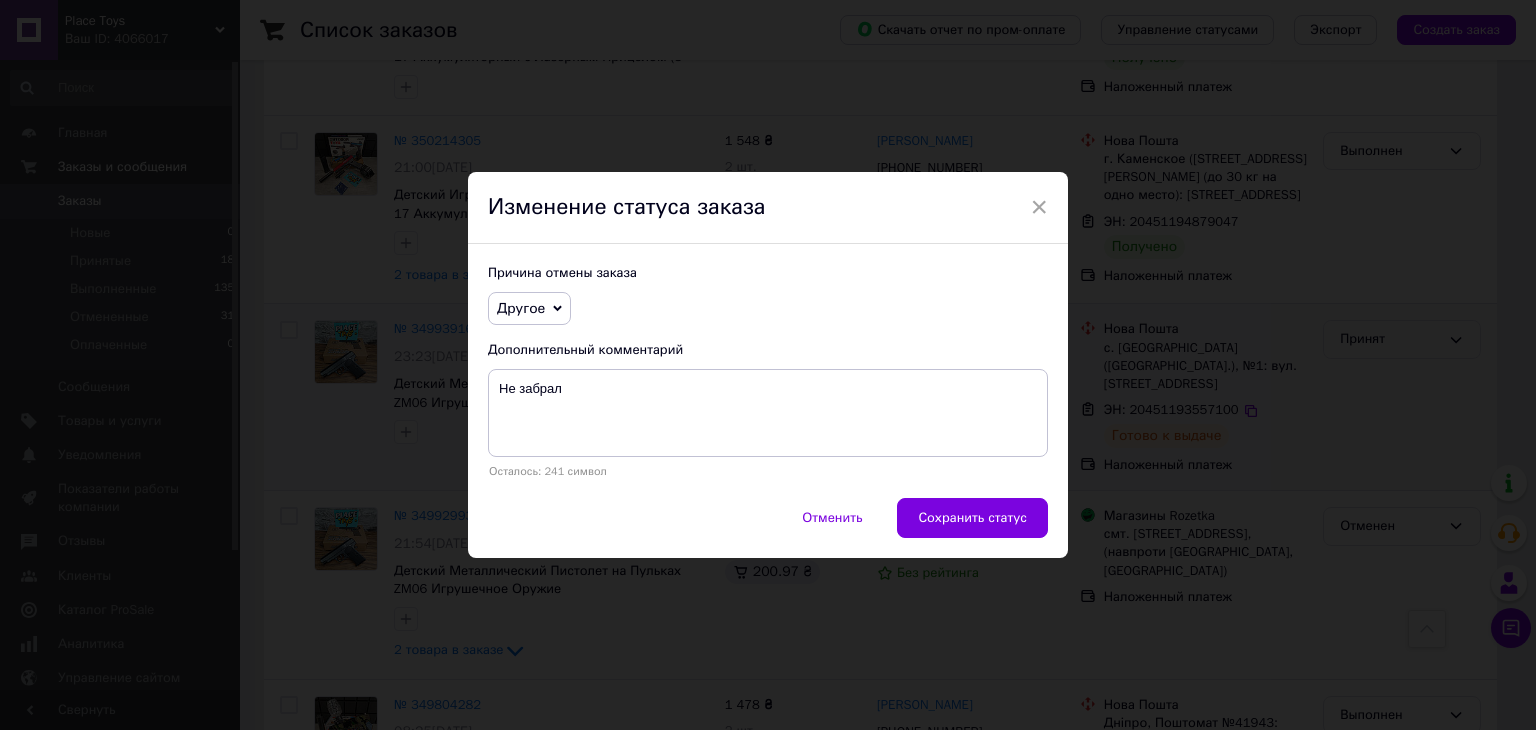 click on "Сохранить статус" at bounding box center (972, 518) 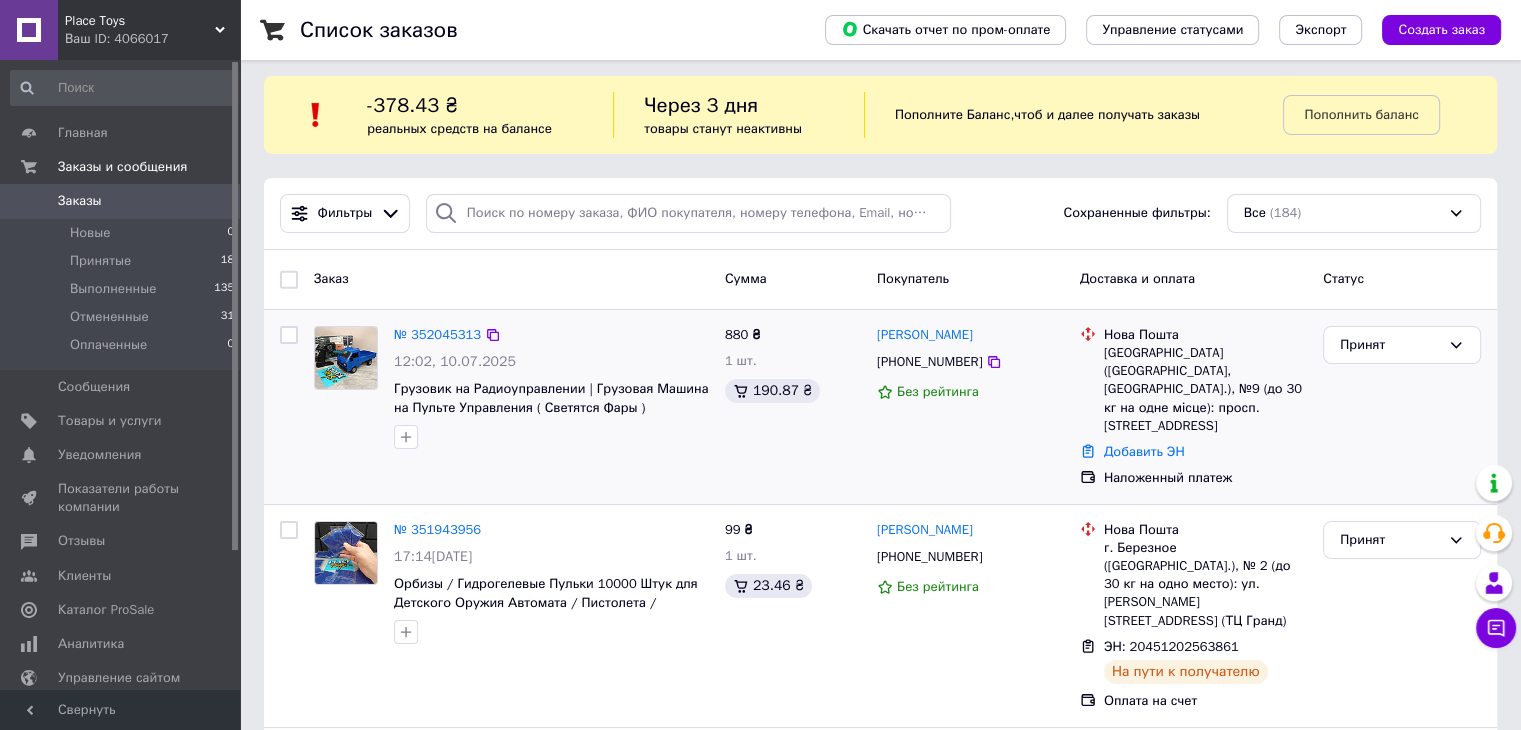 scroll, scrollTop: 0, scrollLeft: 0, axis: both 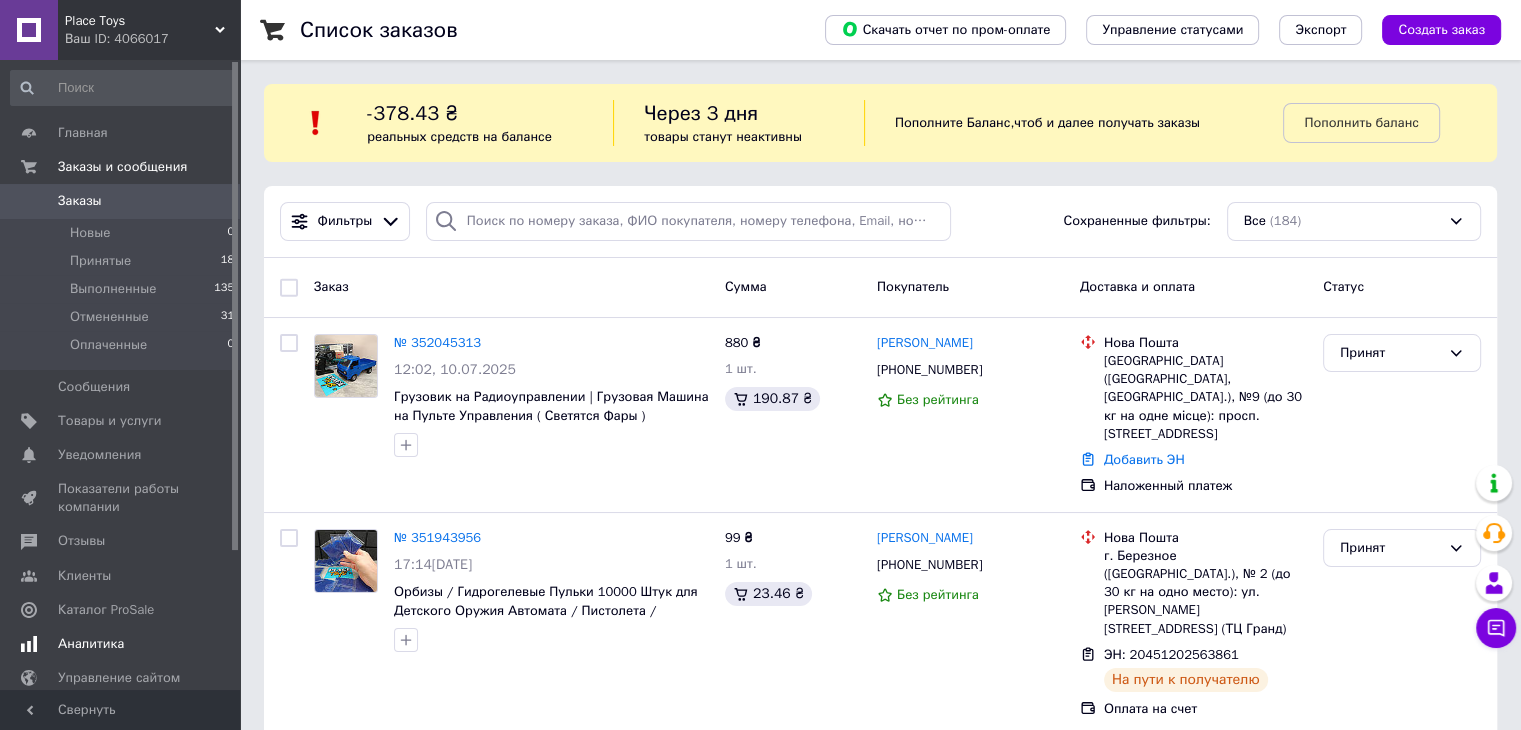 click on "Аналитика" at bounding box center [91, 644] 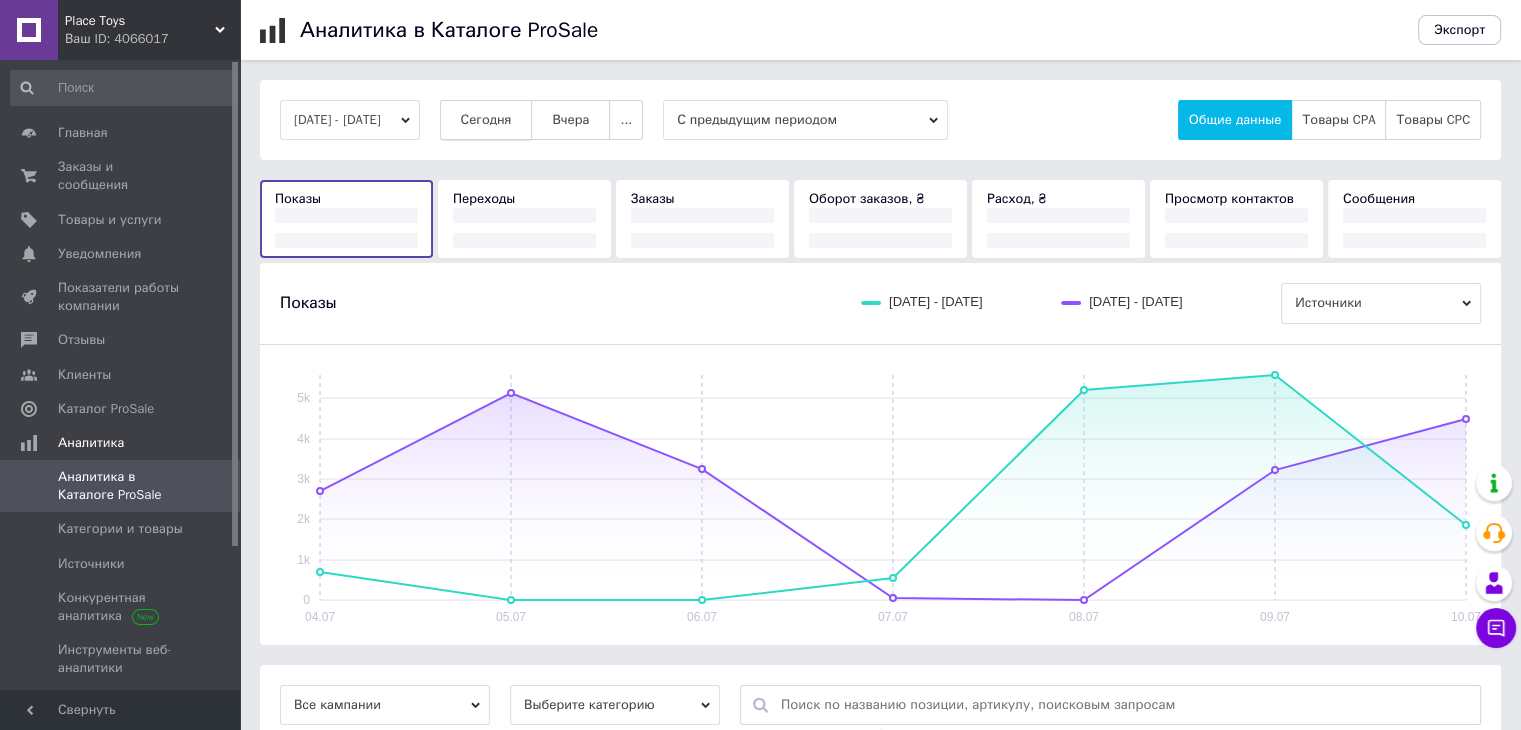 click on "Сегодня" at bounding box center (486, 120) 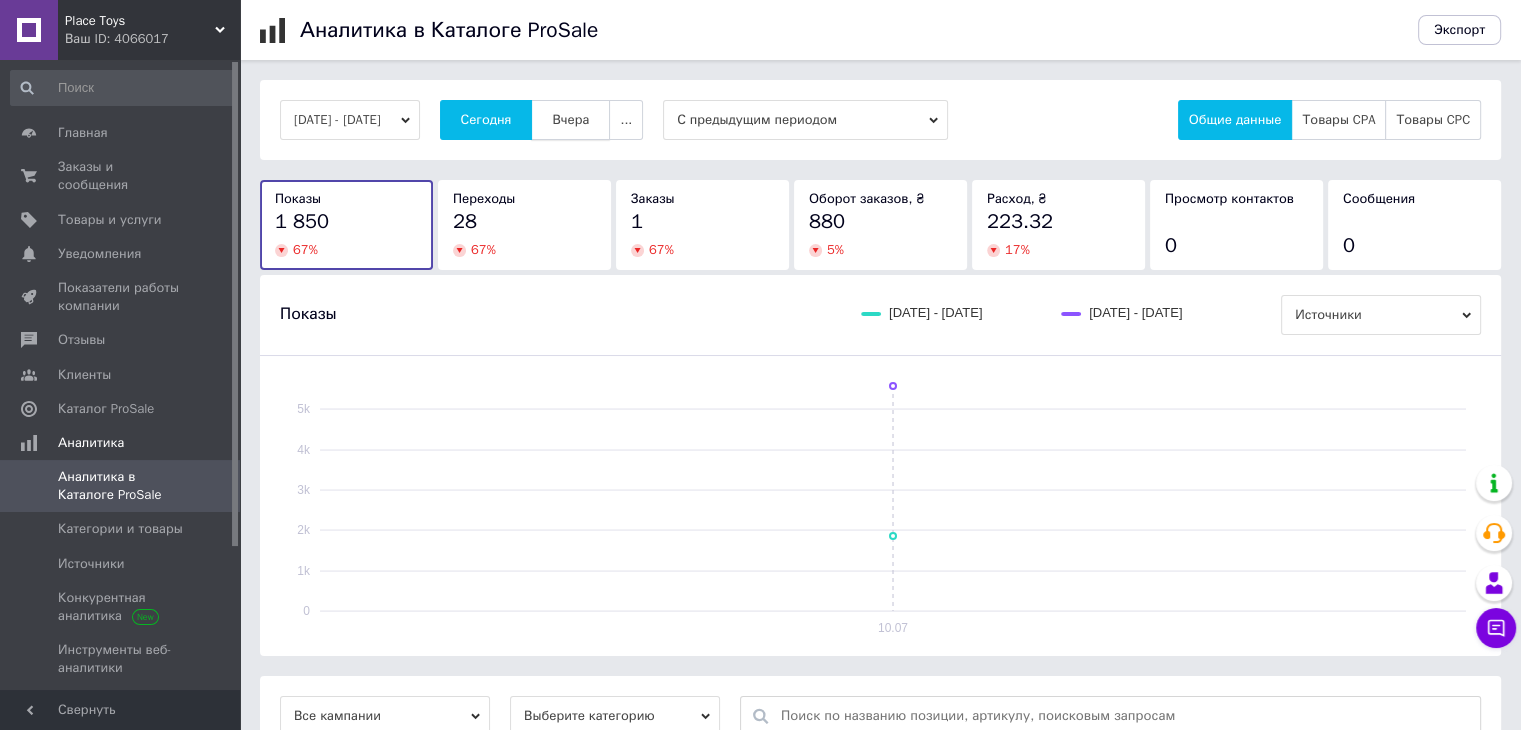 click on "Вчера" at bounding box center (570, 120) 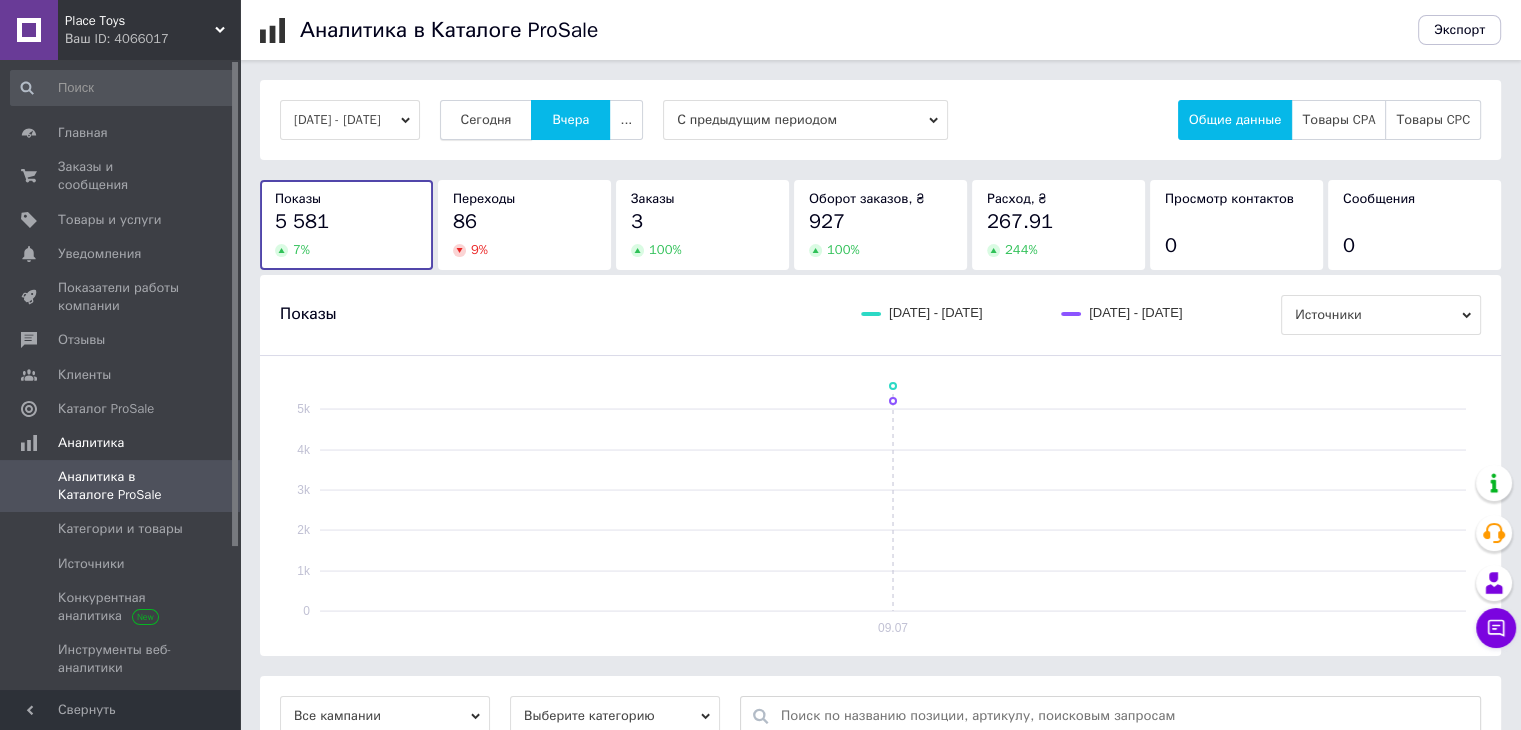 click on "Сегодня" at bounding box center [486, 120] 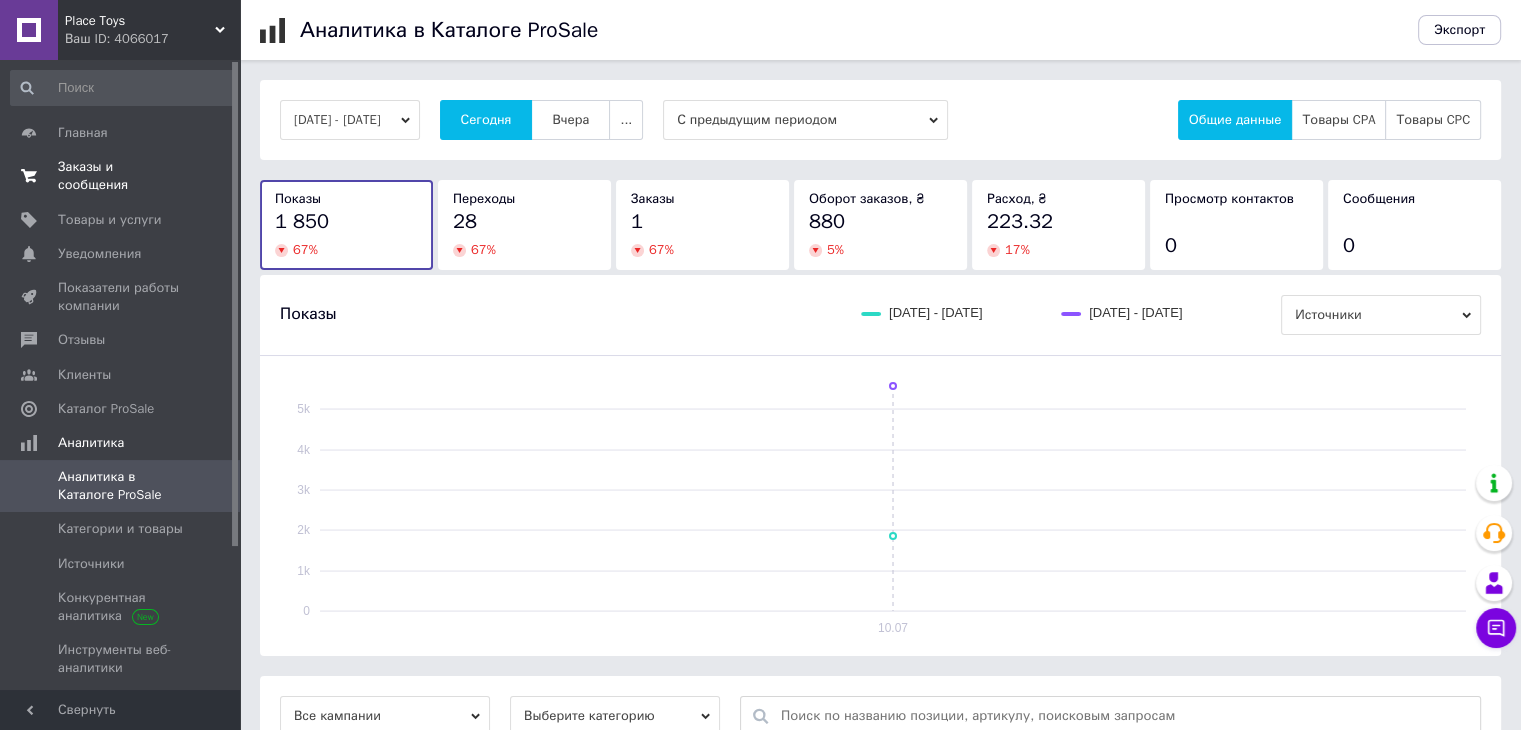 click on "Заказы и сообщения" at bounding box center [121, 176] 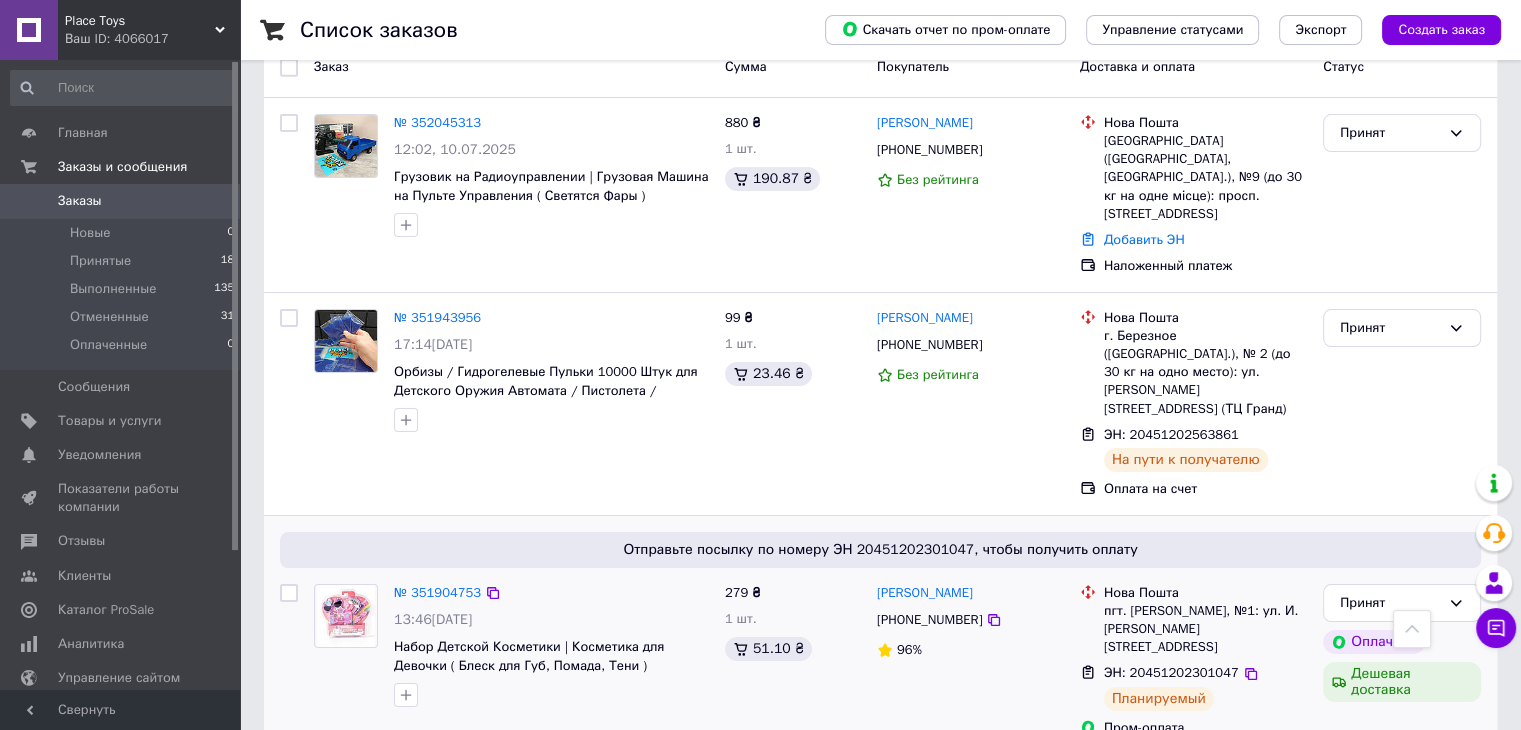 scroll, scrollTop: 200, scrollLeft: 0, axis: vertical 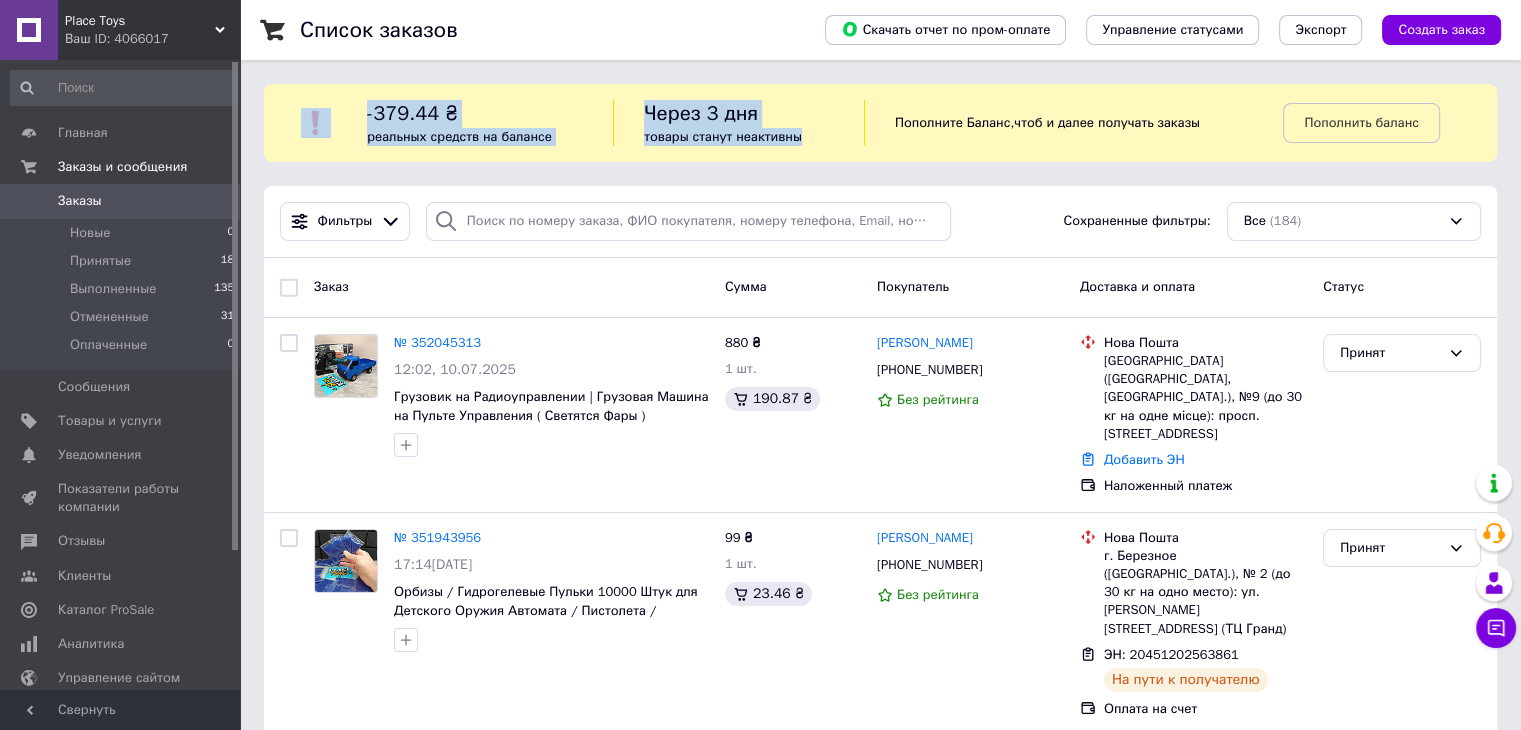 drag, startPoint x: 359, startPoint y: 102, endPoint x: 882, endPoint y: 139, distance: 524.3072 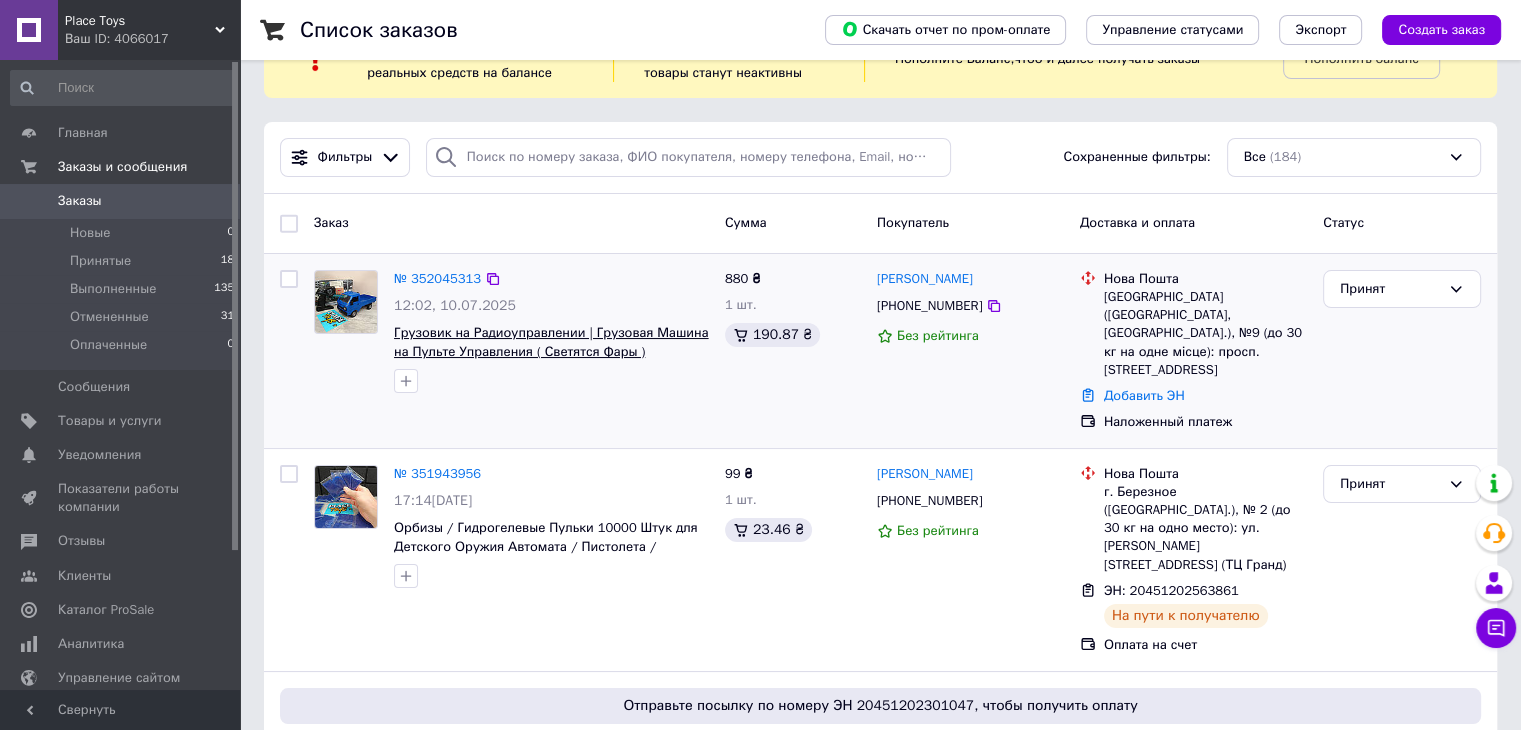scroll, scrollTop: 100, scrollLeft: 0, axis: vertical 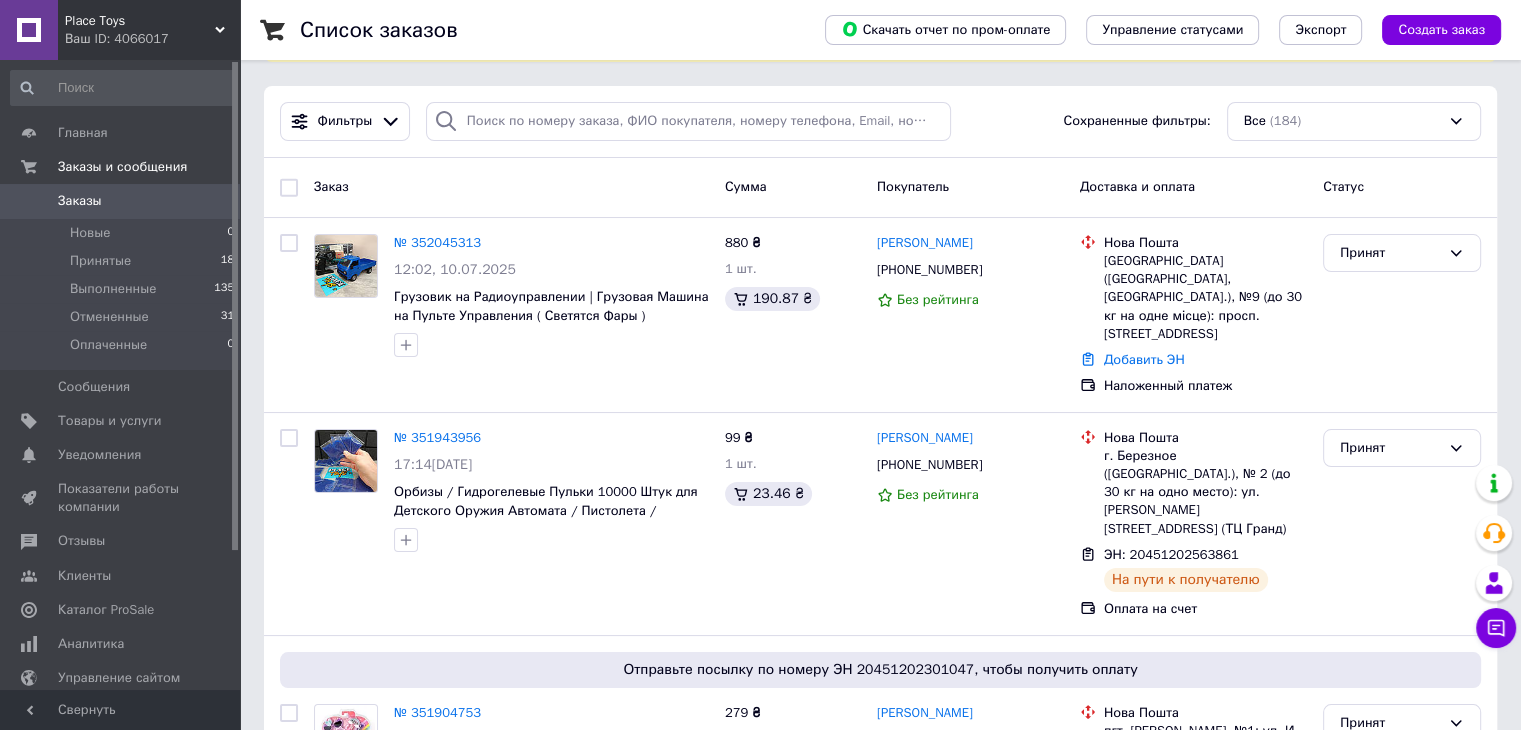 click on "Заказы" at bounding box center [121, 201] 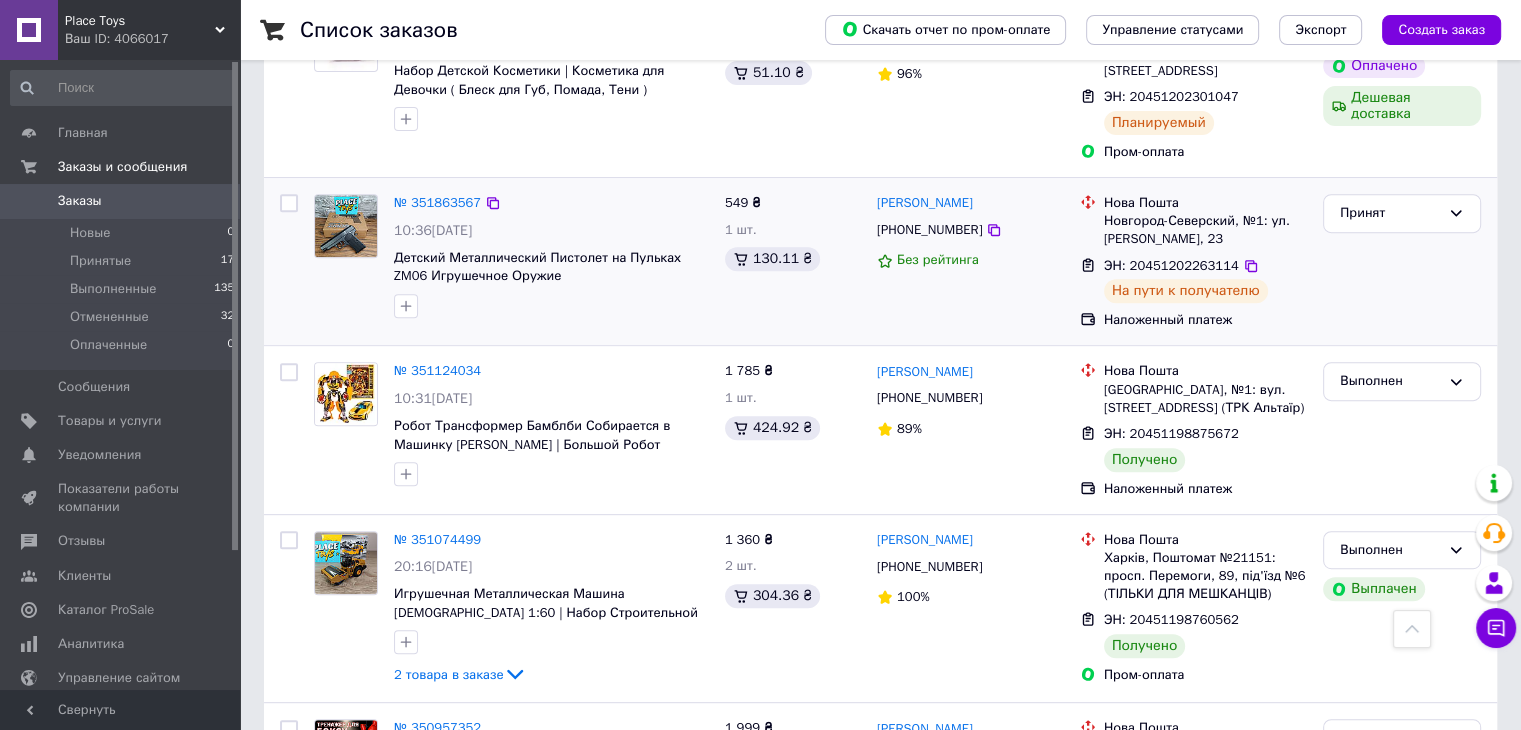scroll, scrollTop: 700, scrollLeft: 0, axis: vertical 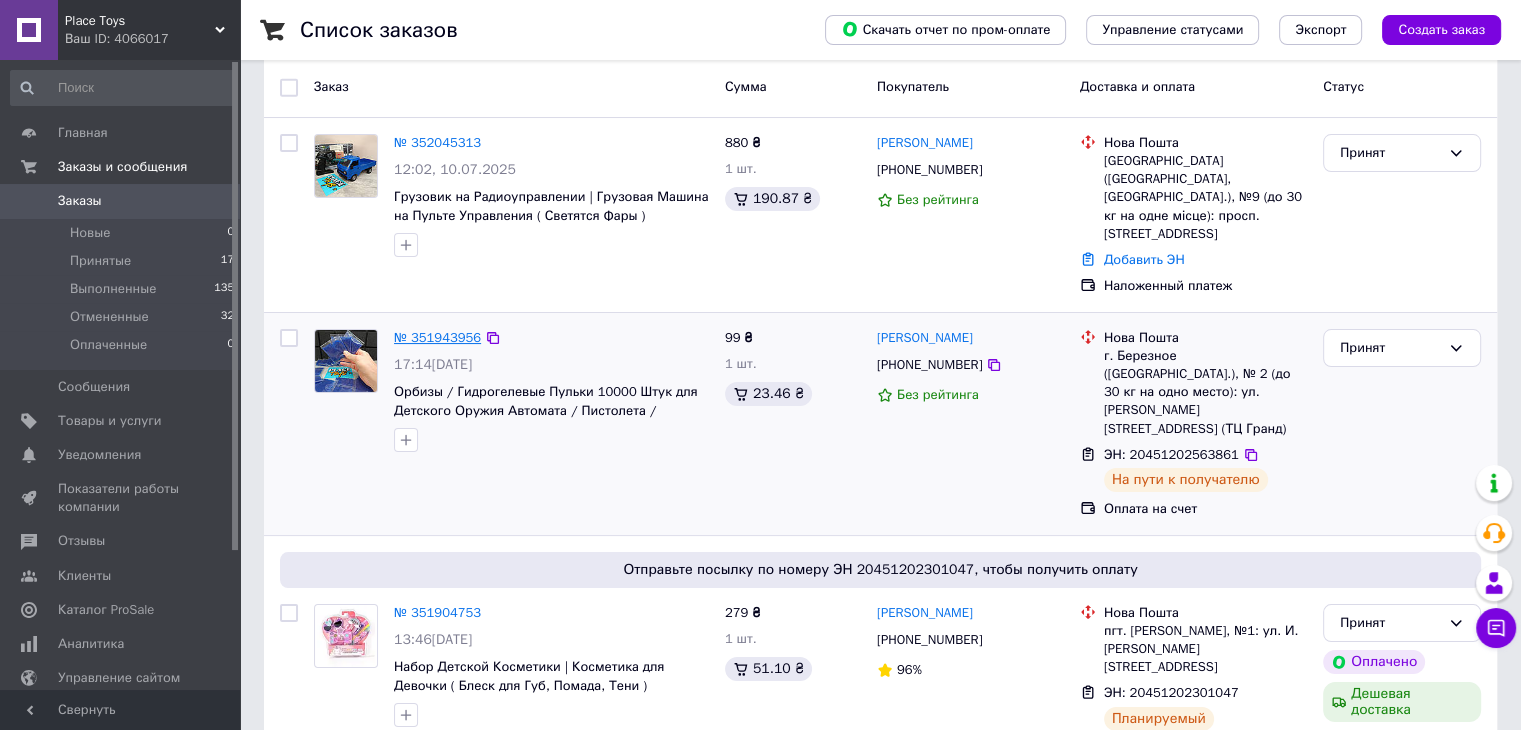 click on "№ 351943956" at bounding box center (437, 337) 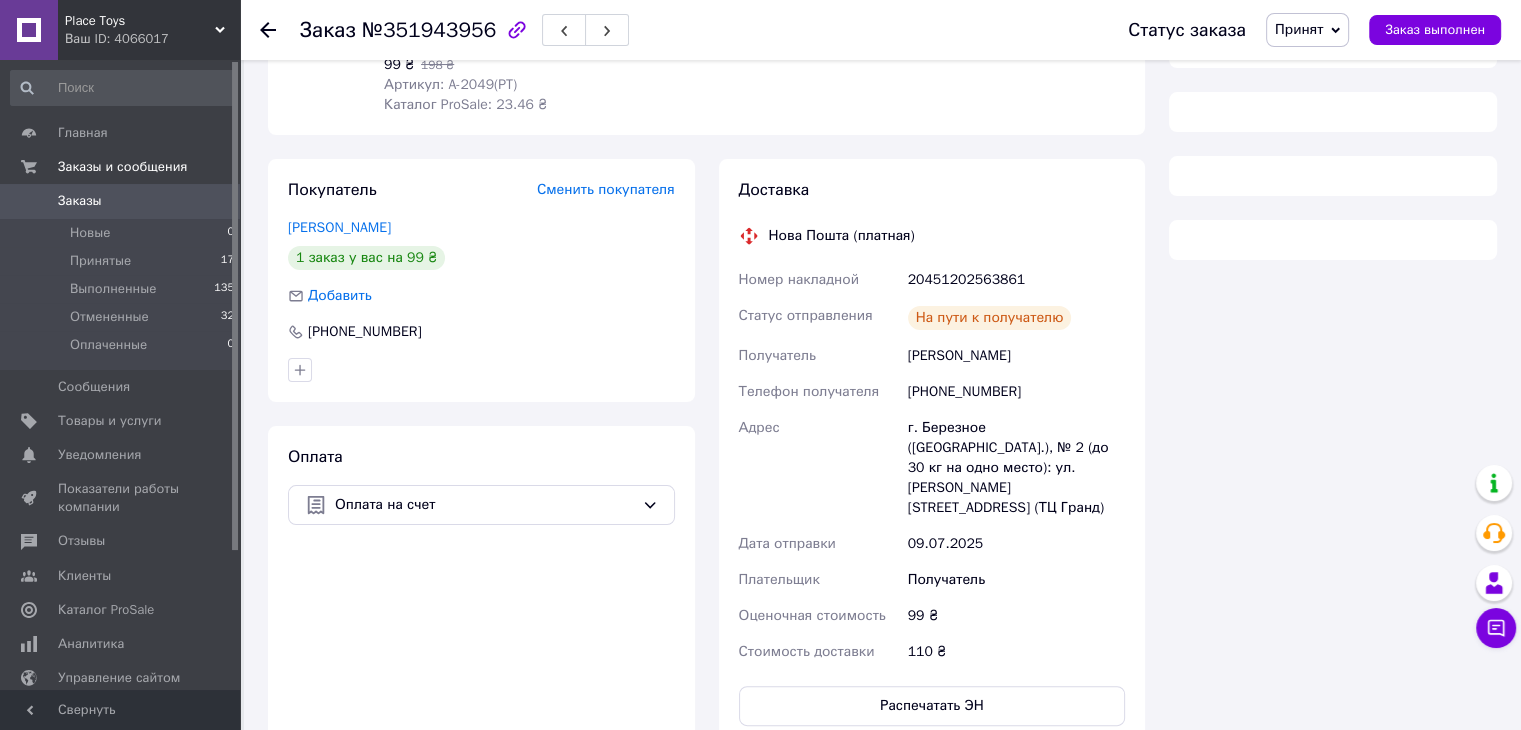 scroll, scrollTop: 273, scrollLeft: 0, axis: vertical 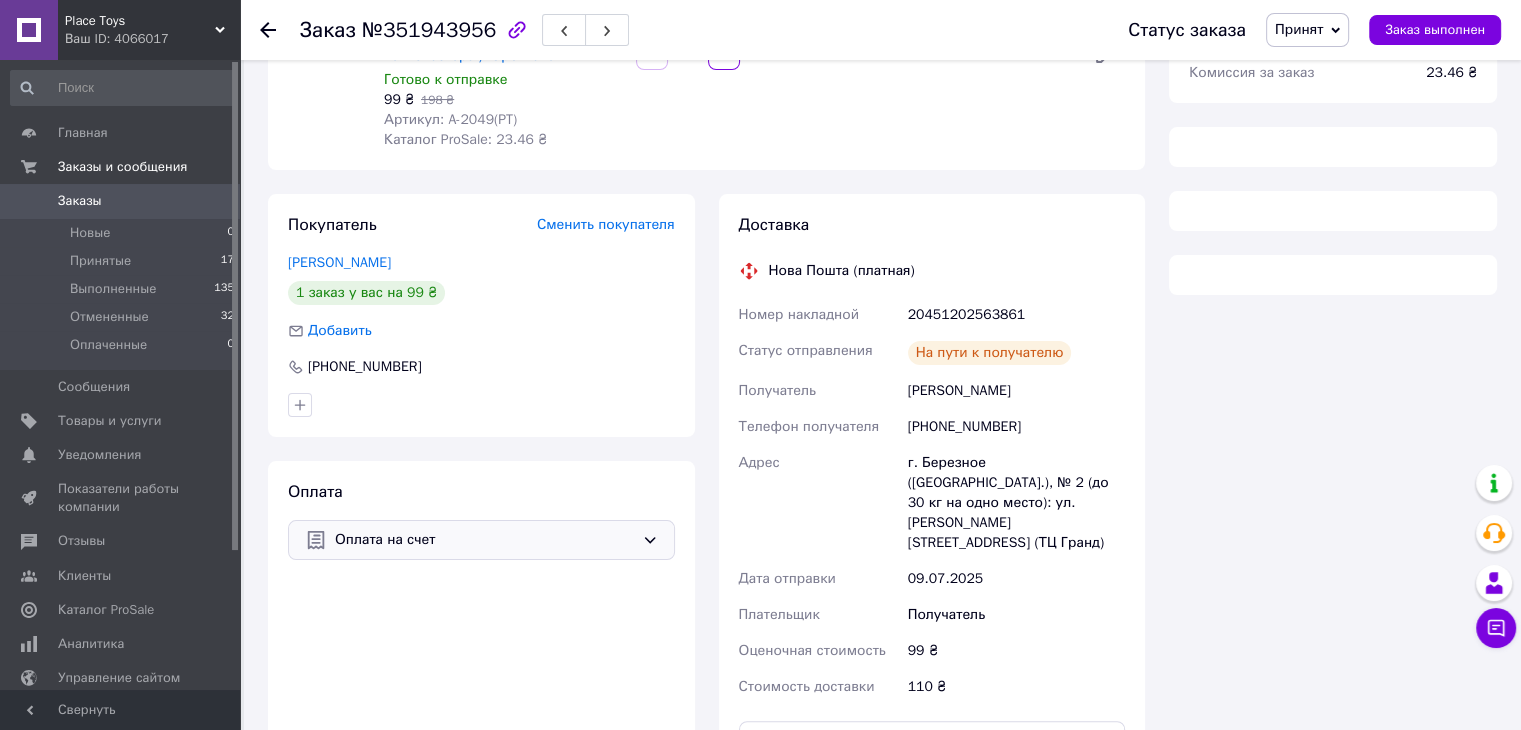 click on "Оплата на счет" at bounding box center [484, 540] 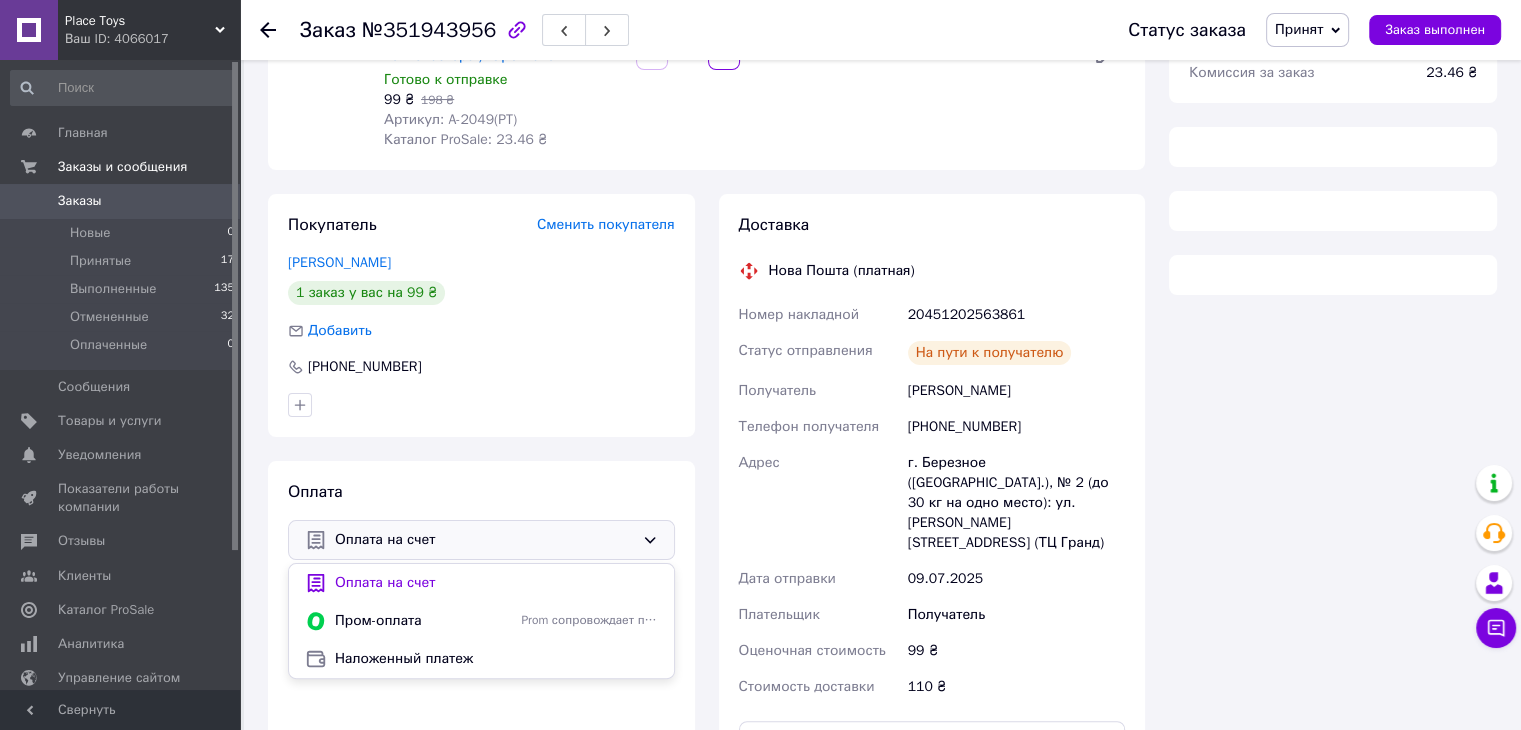 click on "Оплата на счет" at bounding box center [484, 540] 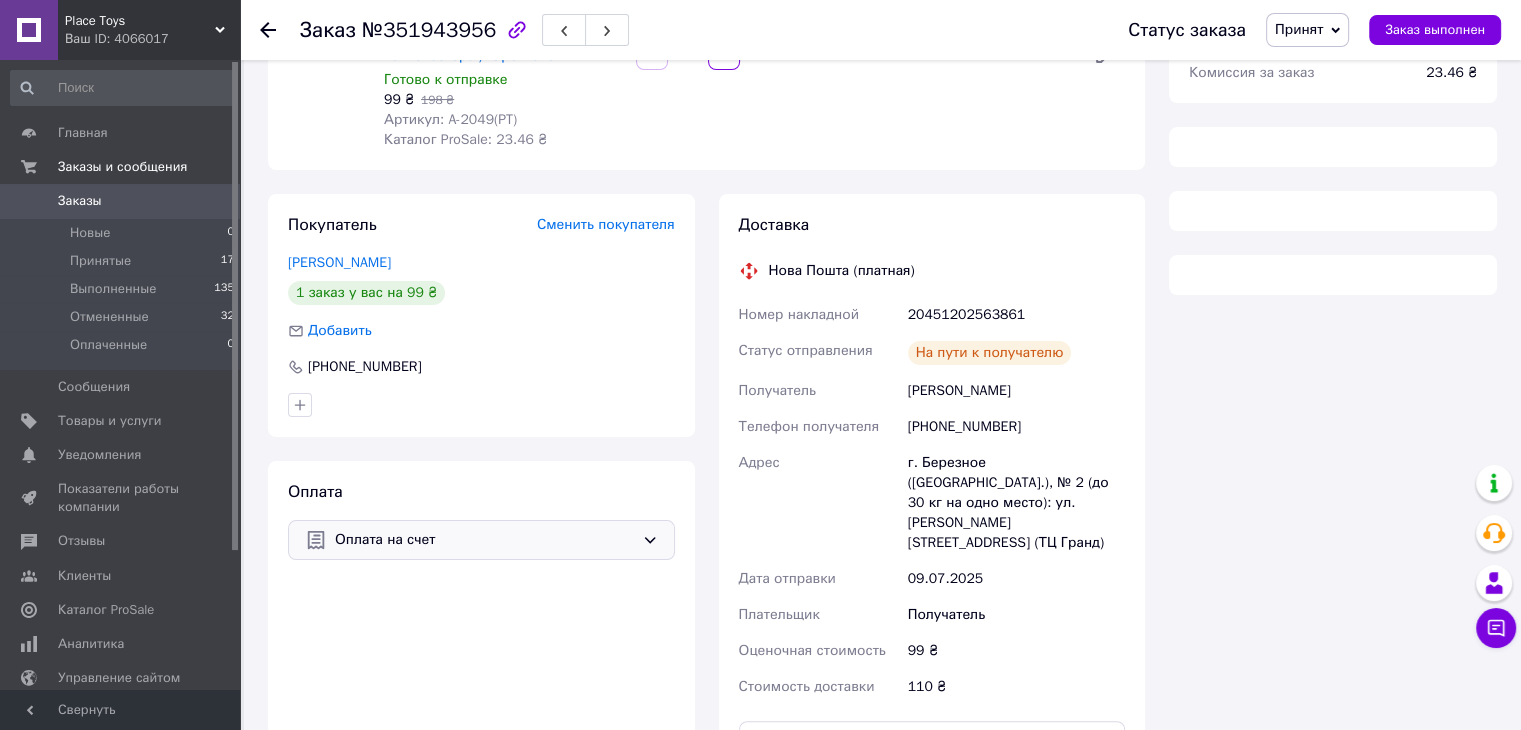 click on "Оплата на счет" at bounding box center [481, 540] 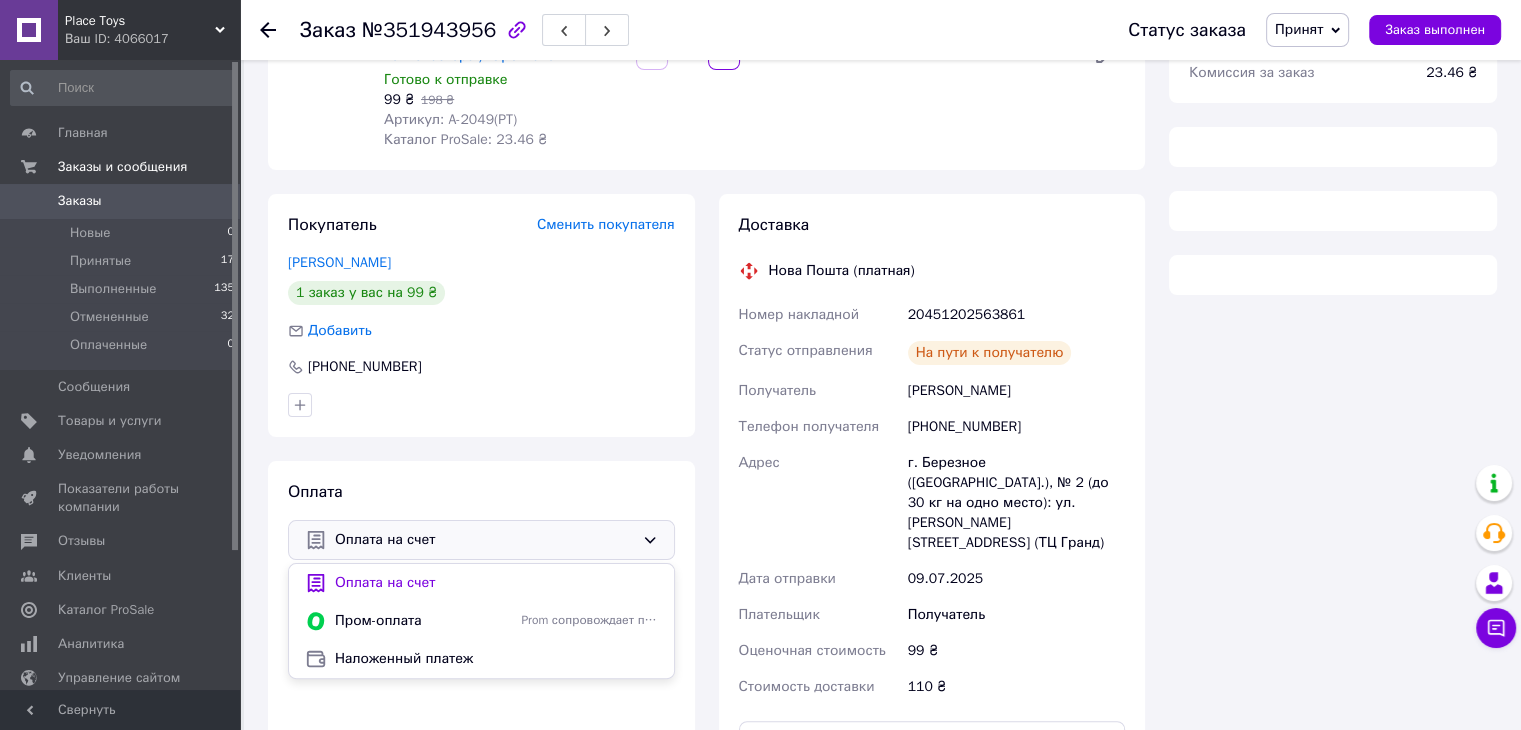 click on "Оплата Оплата на счет Оплата на счет Пром-оплата Prom сопровождает покупку Наложенный платеж" at bounding box center (481, 621) 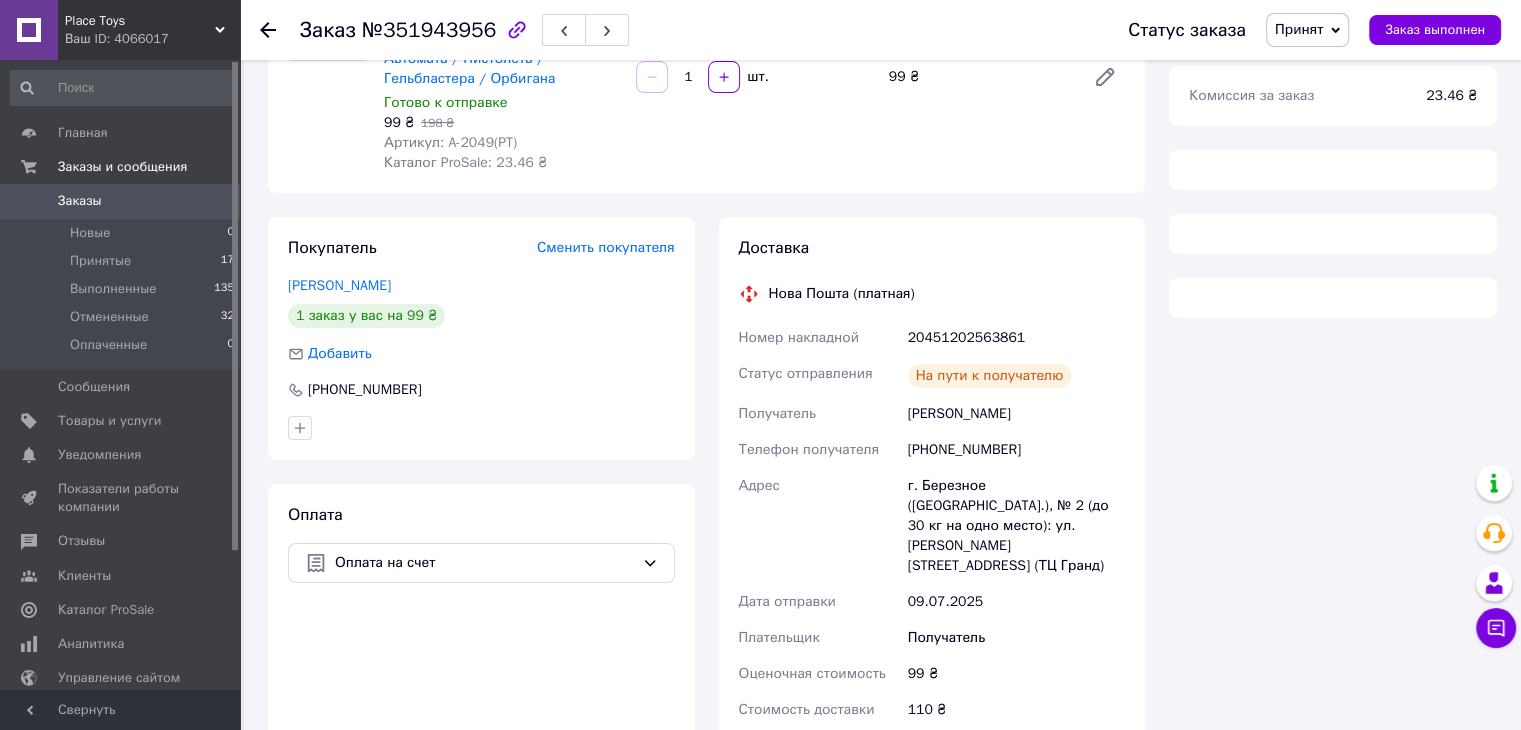 scroll, scrollTop: 0, scrollLeft: 0, axis: both 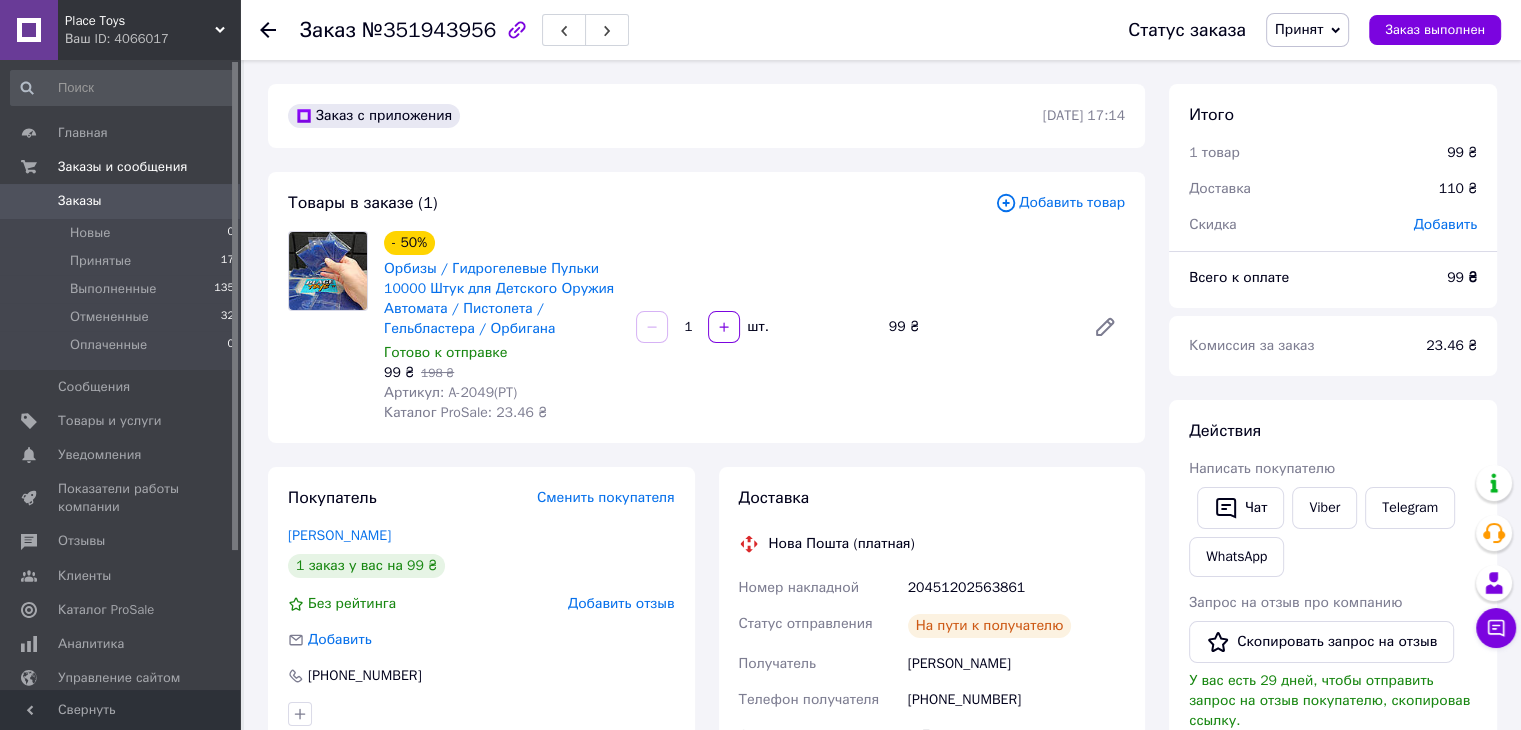 click on "Заказы 0" at bounding box center (123, 201) 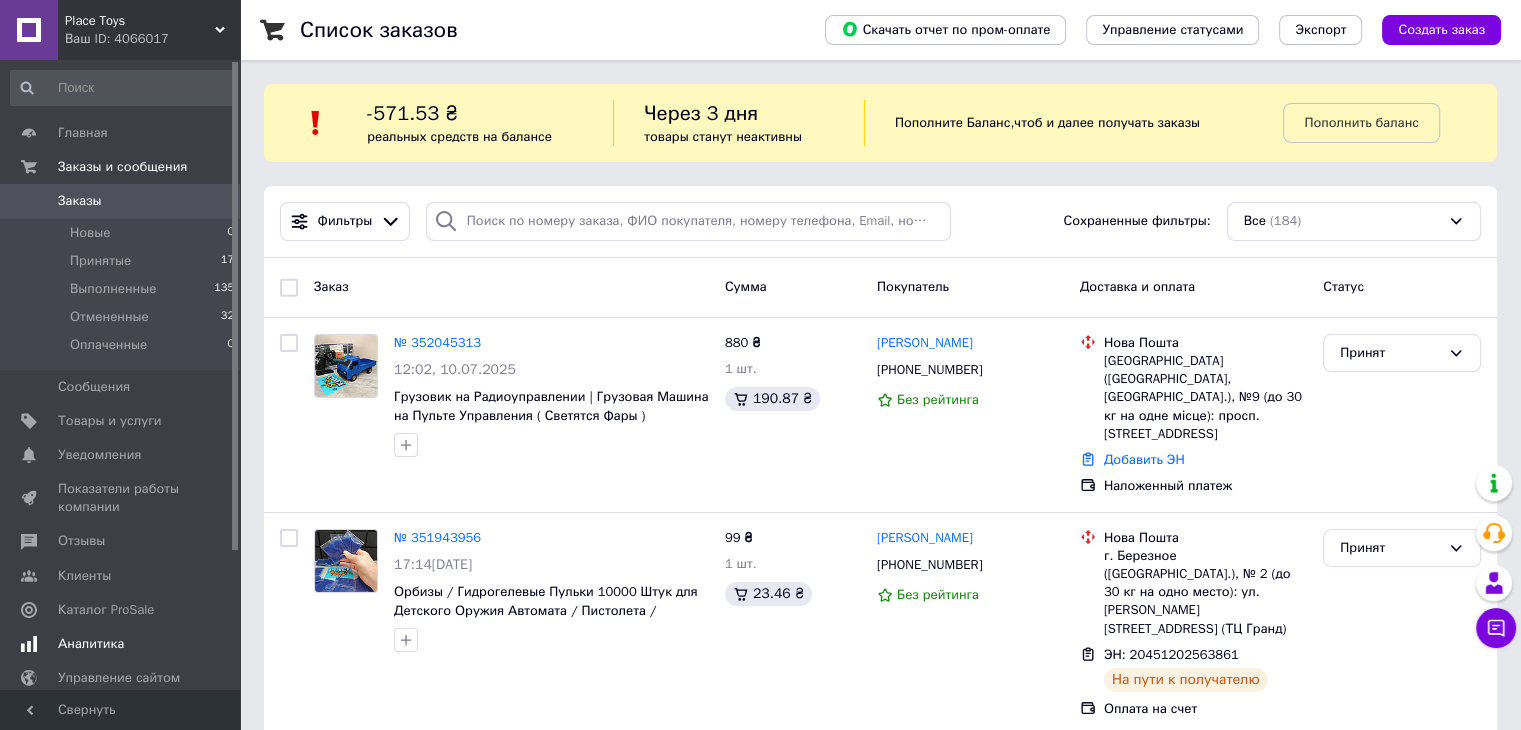click on "Аналитика" at bounding box center [91, 644] 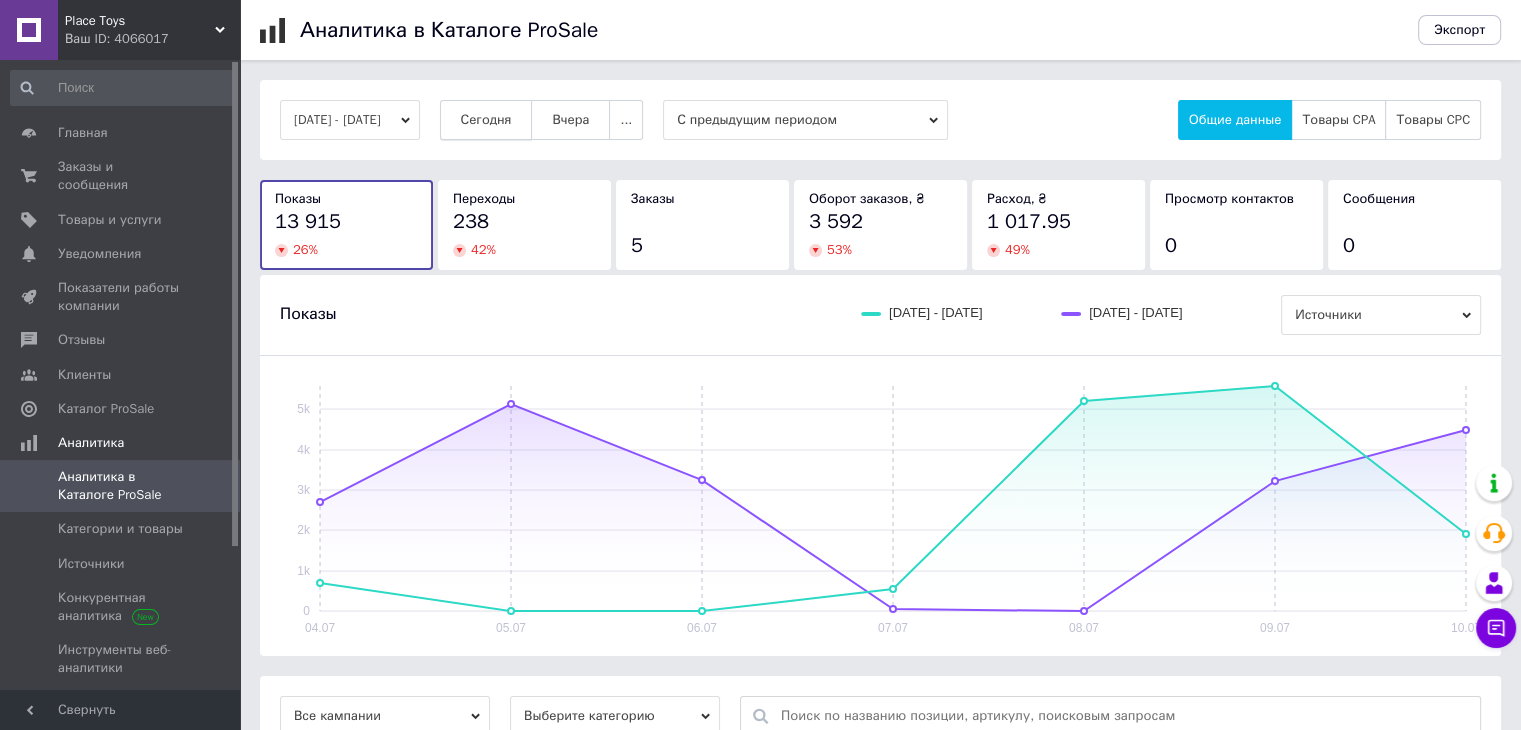 click on "Сегодня" at bounding box center [486, 120] 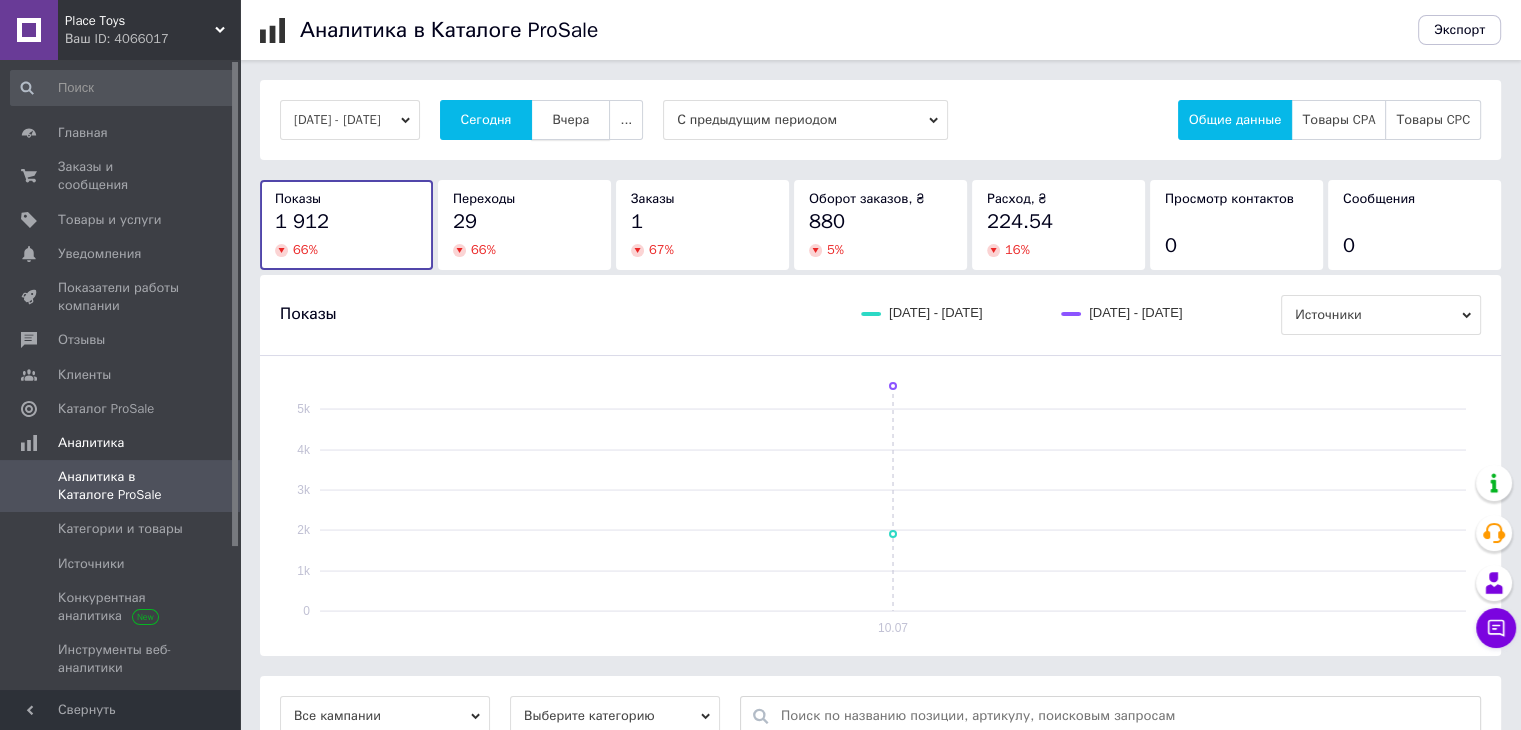 click on "Вчера" at bounding box center [570, 120] 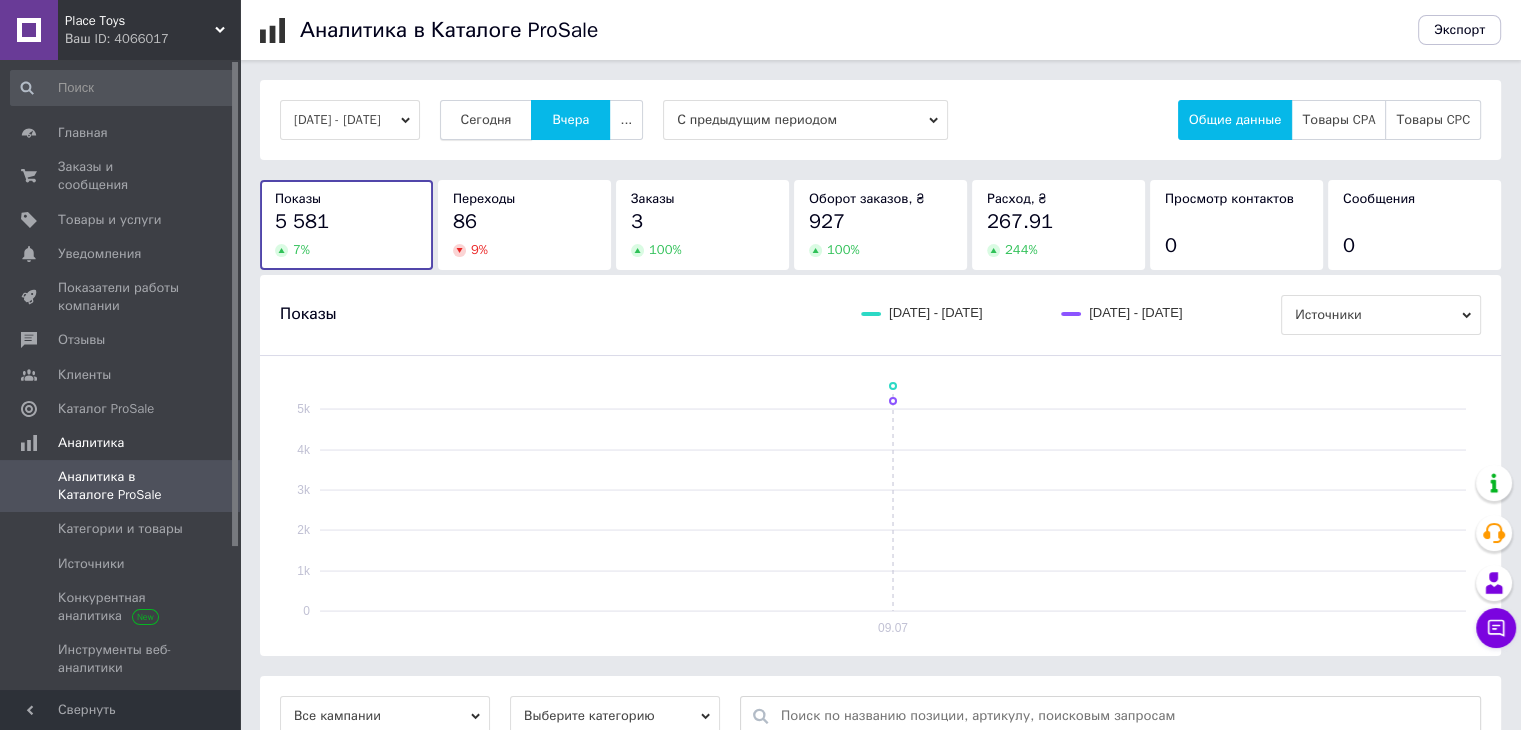 click on "Сегодня" at bounding box center [486, 120] 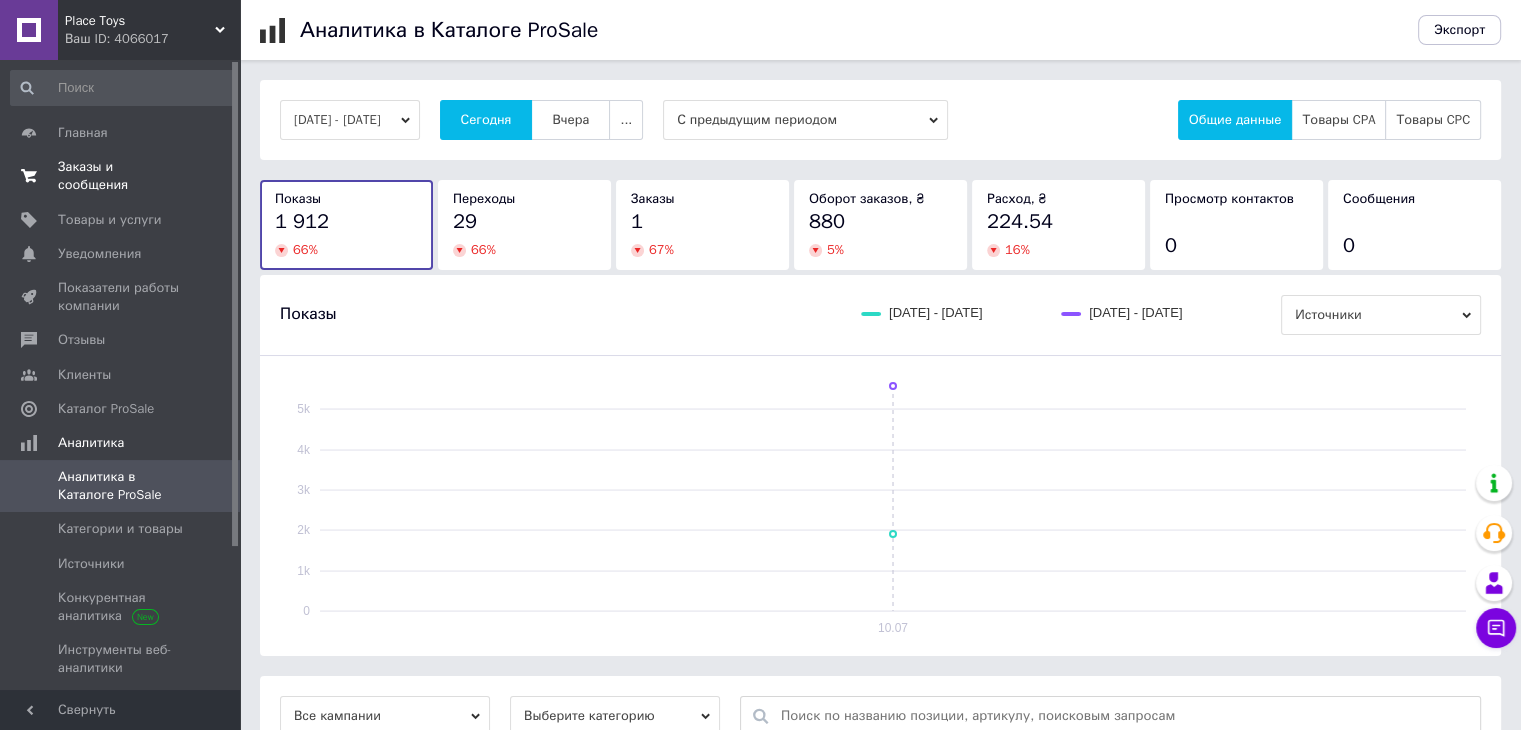 click on "Заказы и сообщения" at bounding box center [121, 176] 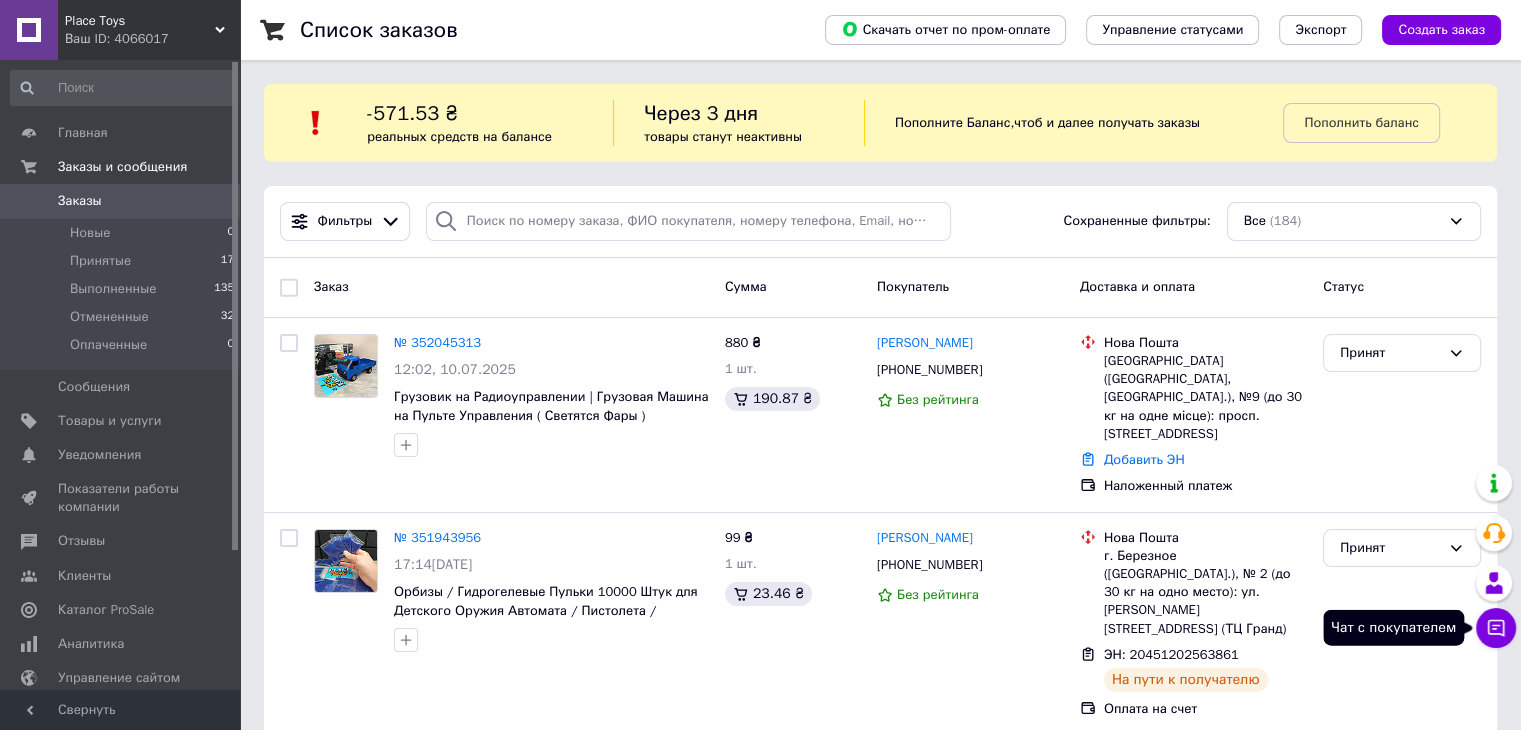 click 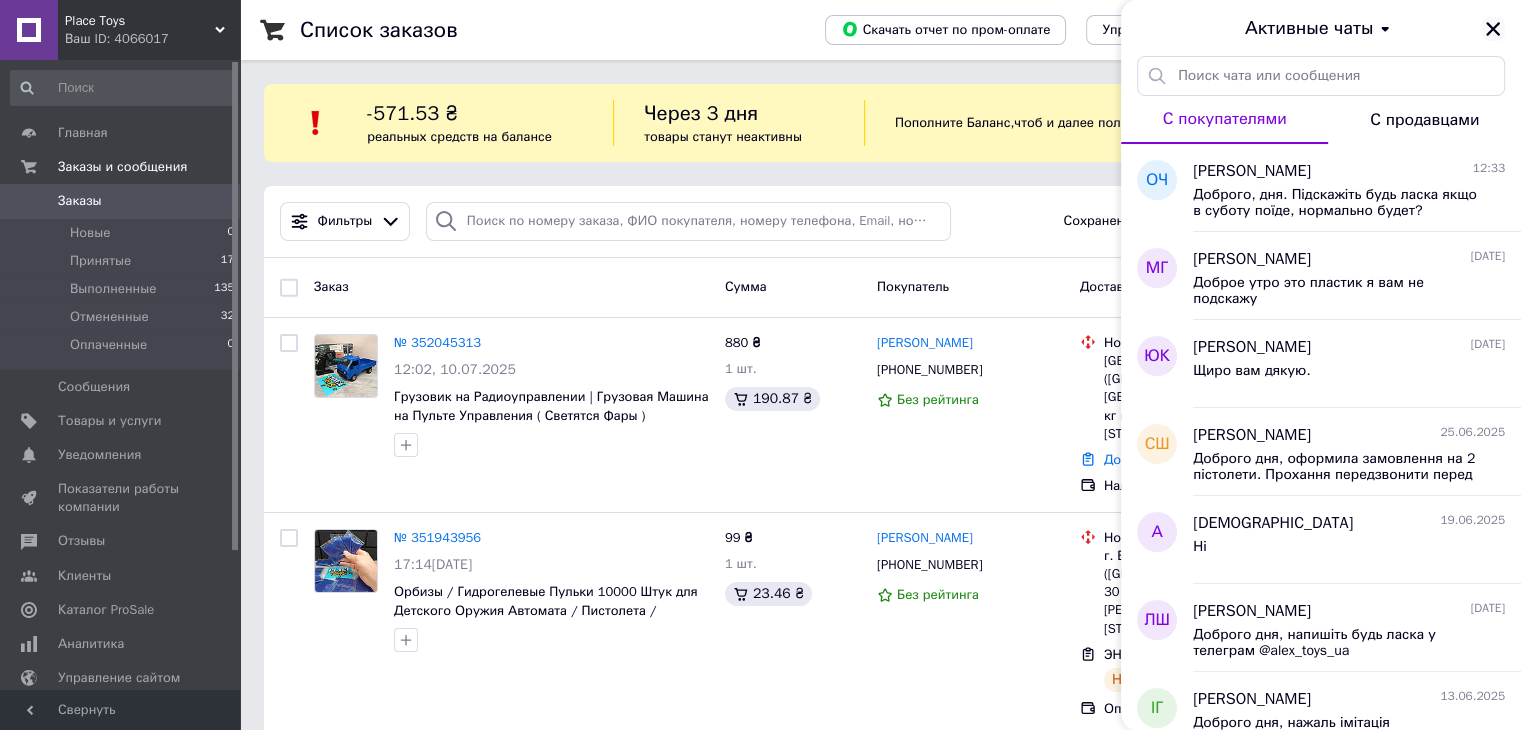 click 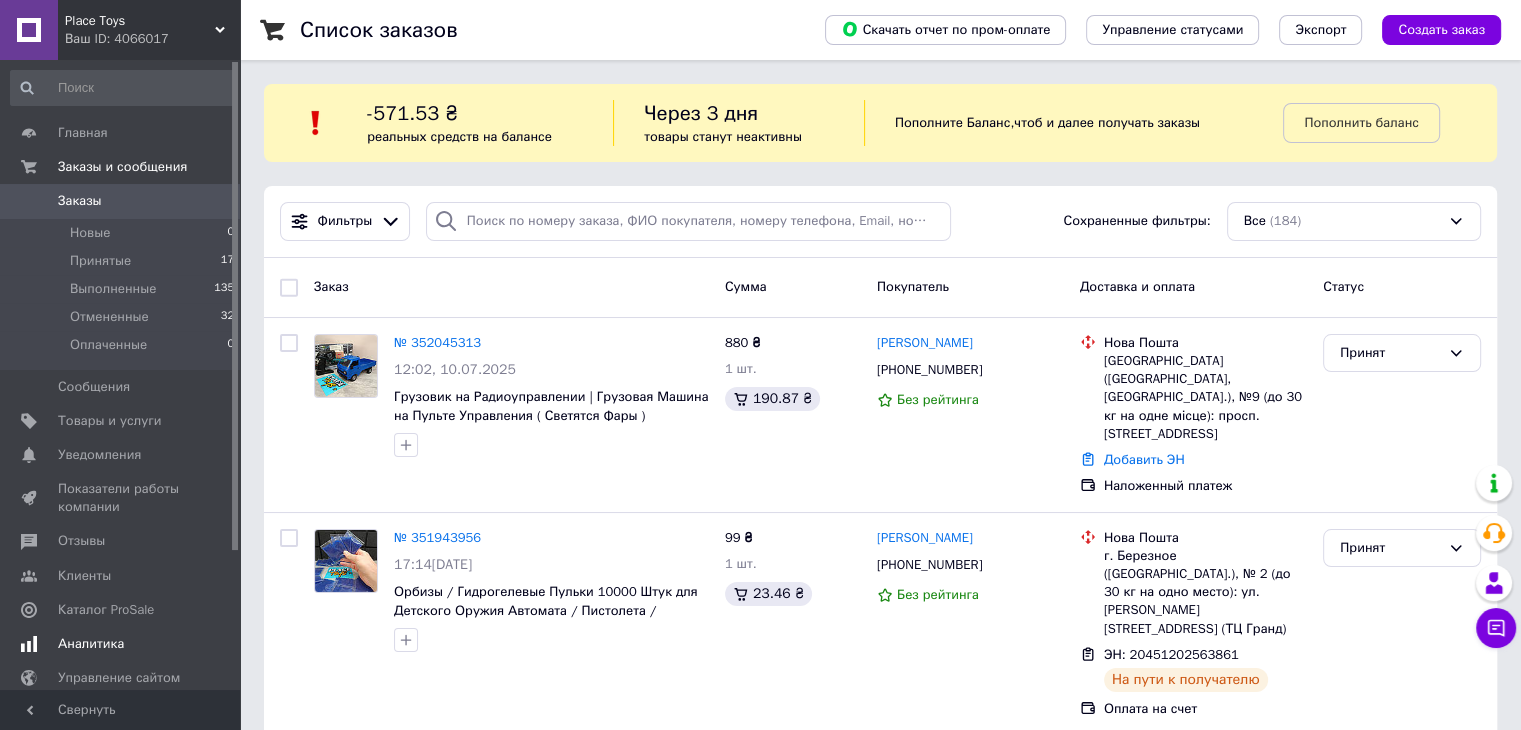 click on "Аналитика" at bounding box center [91, 644] 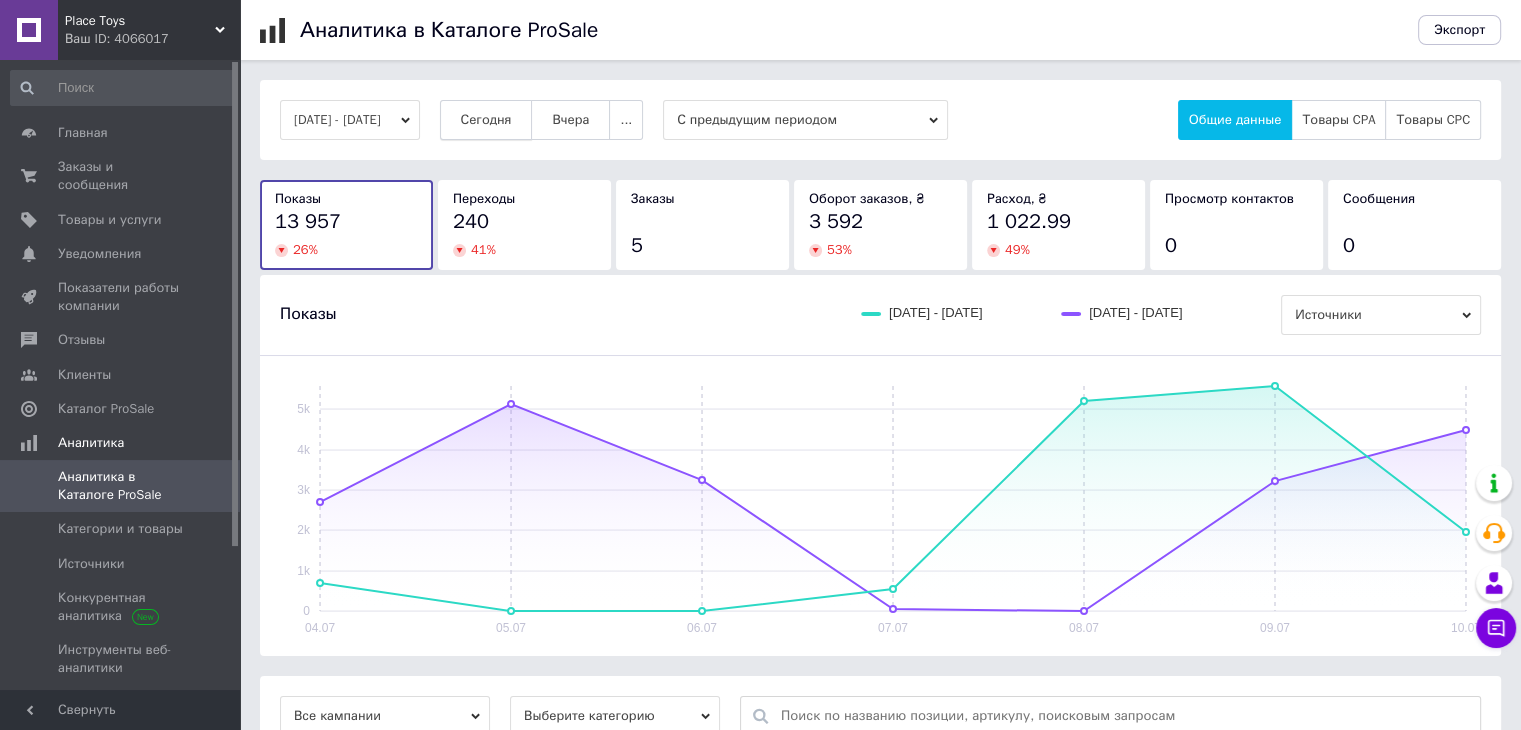 click on "Сегодня" at bounding box center [486, 120] 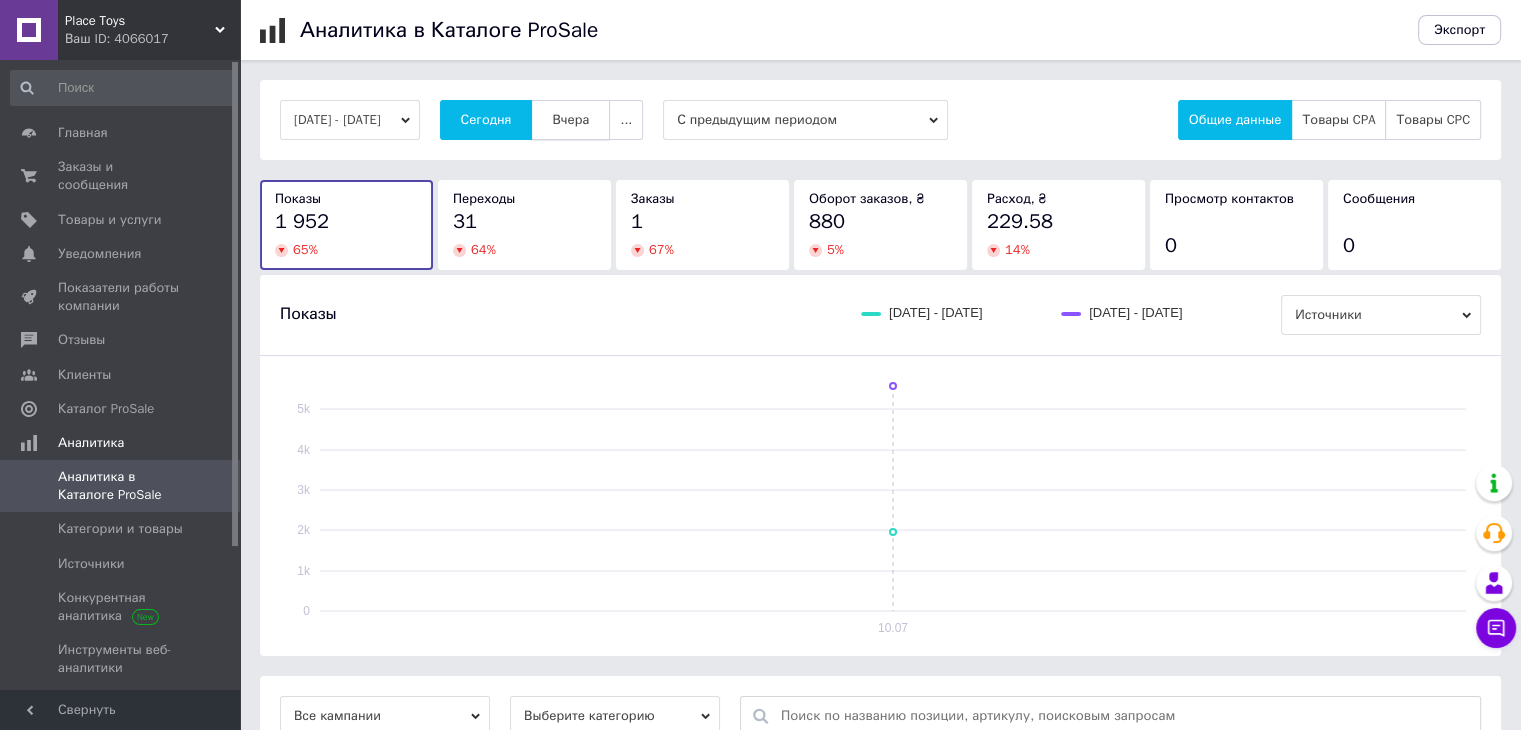 click on "Вчера" at bounding box center (570, 120) 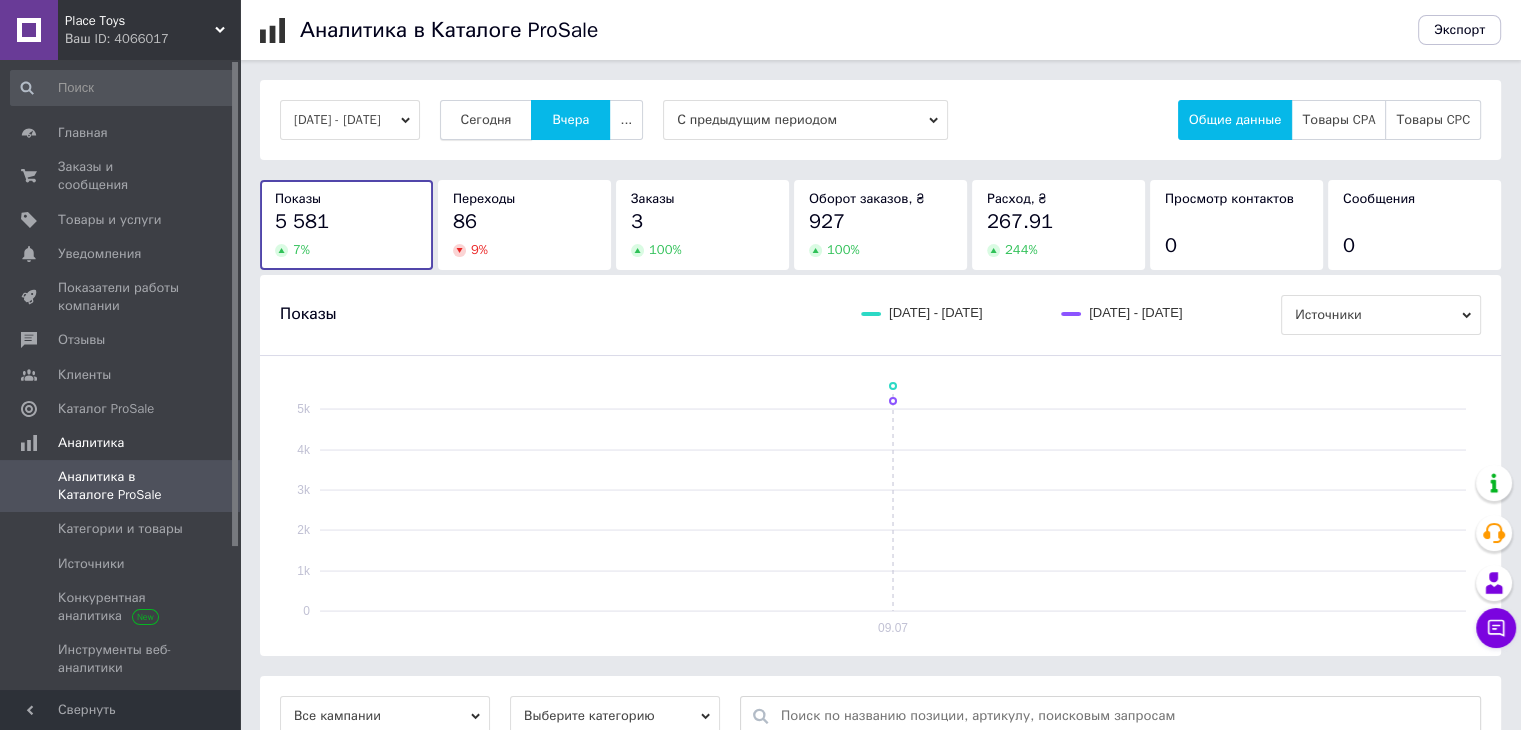 click on "Сегодня" at bounding box center (486, 120) 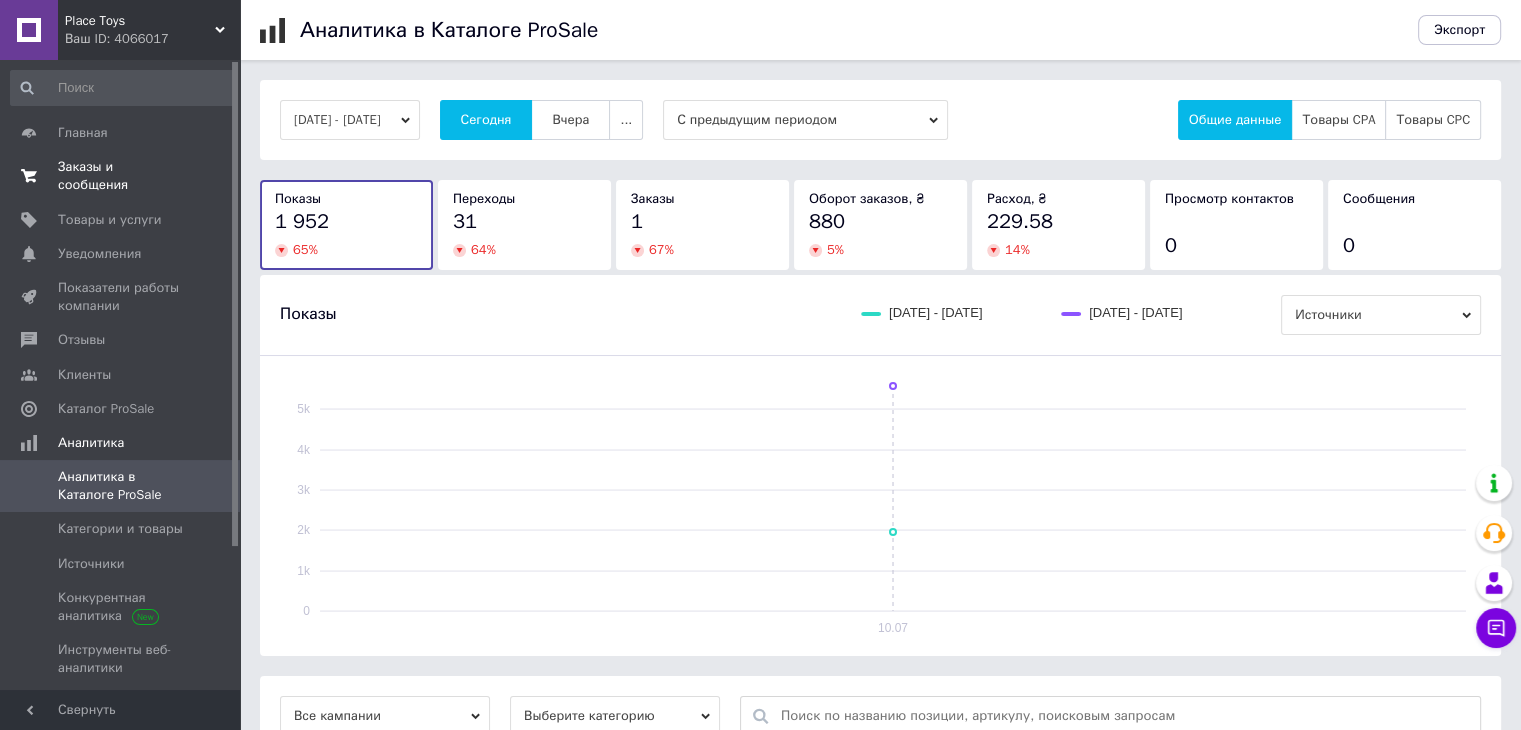 click on "Заказы и сообщения" at bounding box center [121, 176] 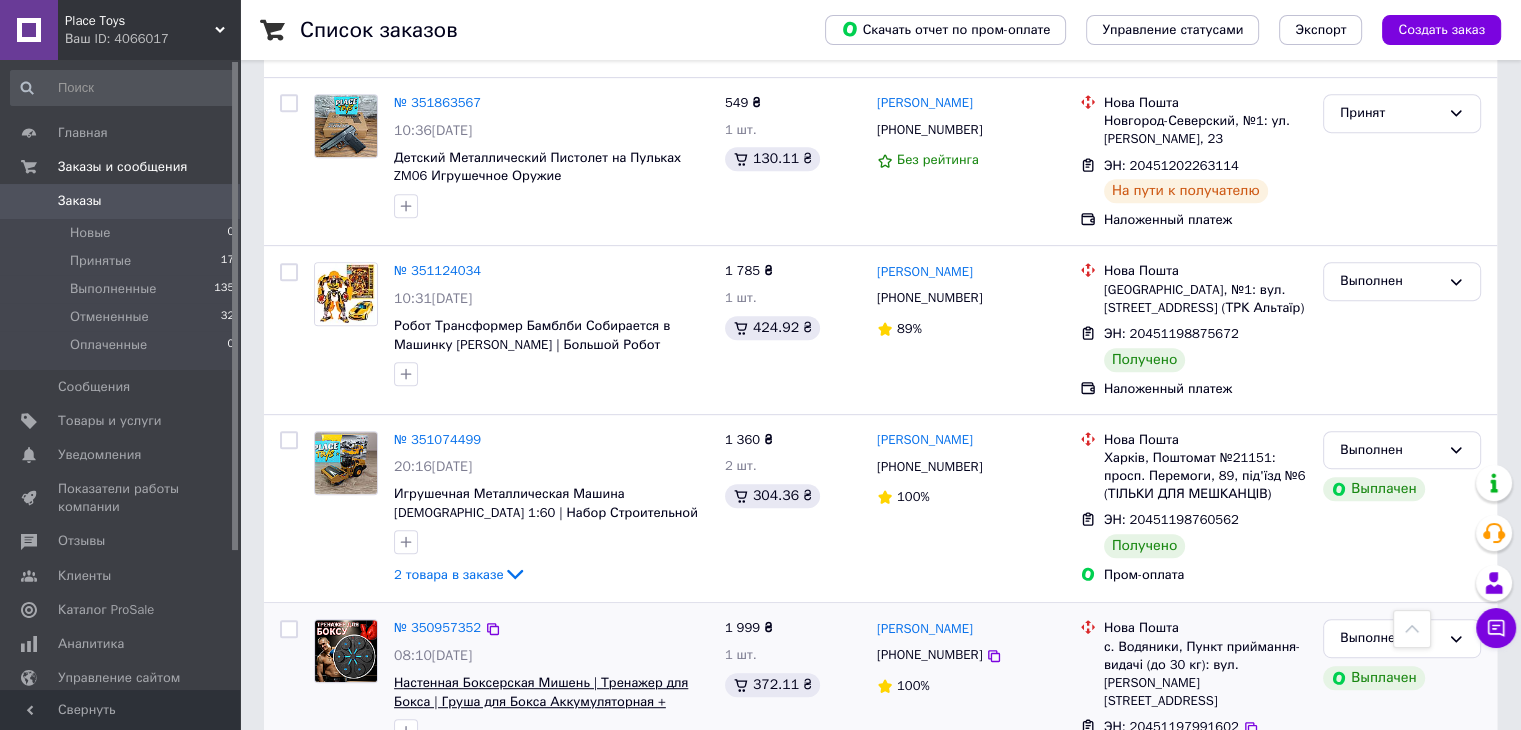 scroll, scrollTop: 900, scrollLeft: 0, axis: vertical 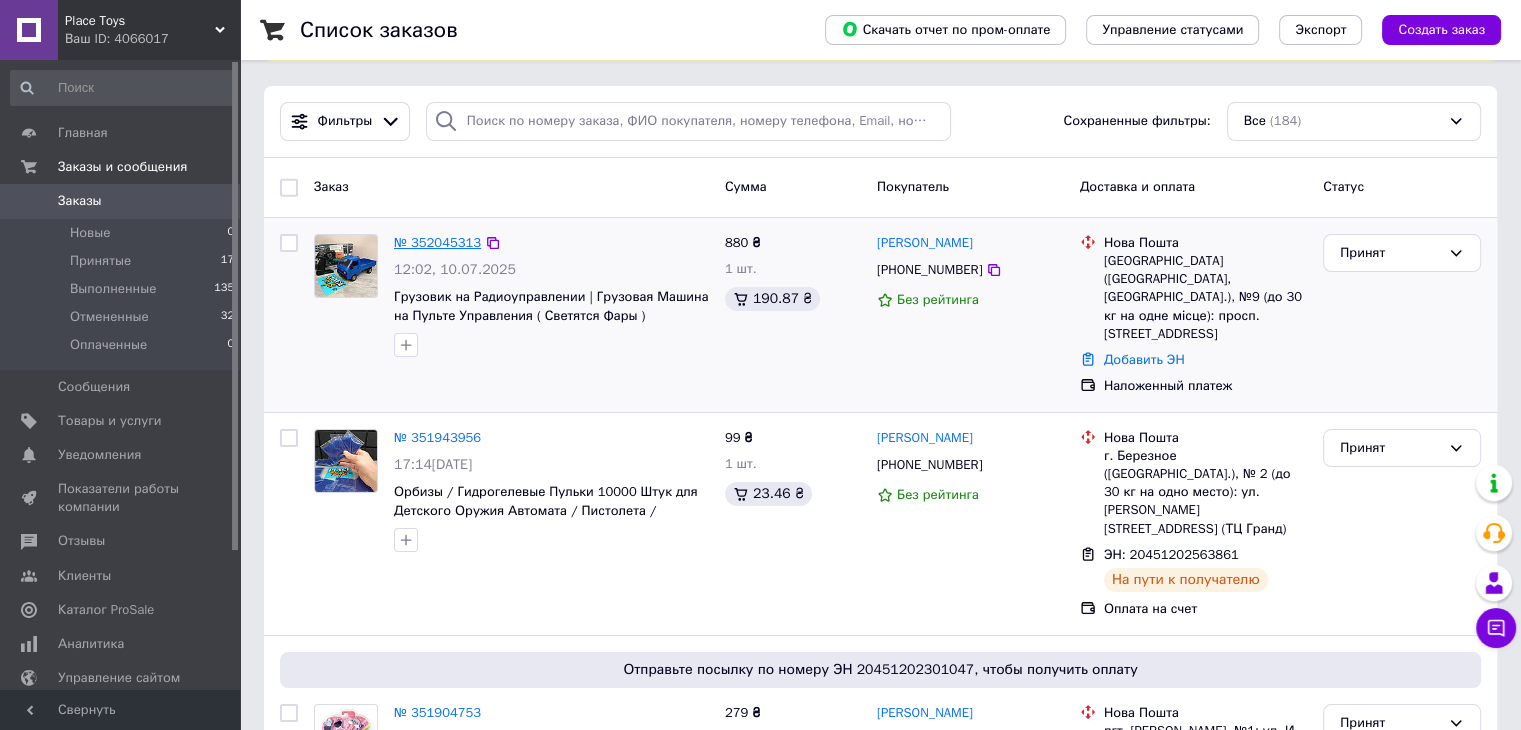 click on "№ 352045313" at bounding box center [437, 242] 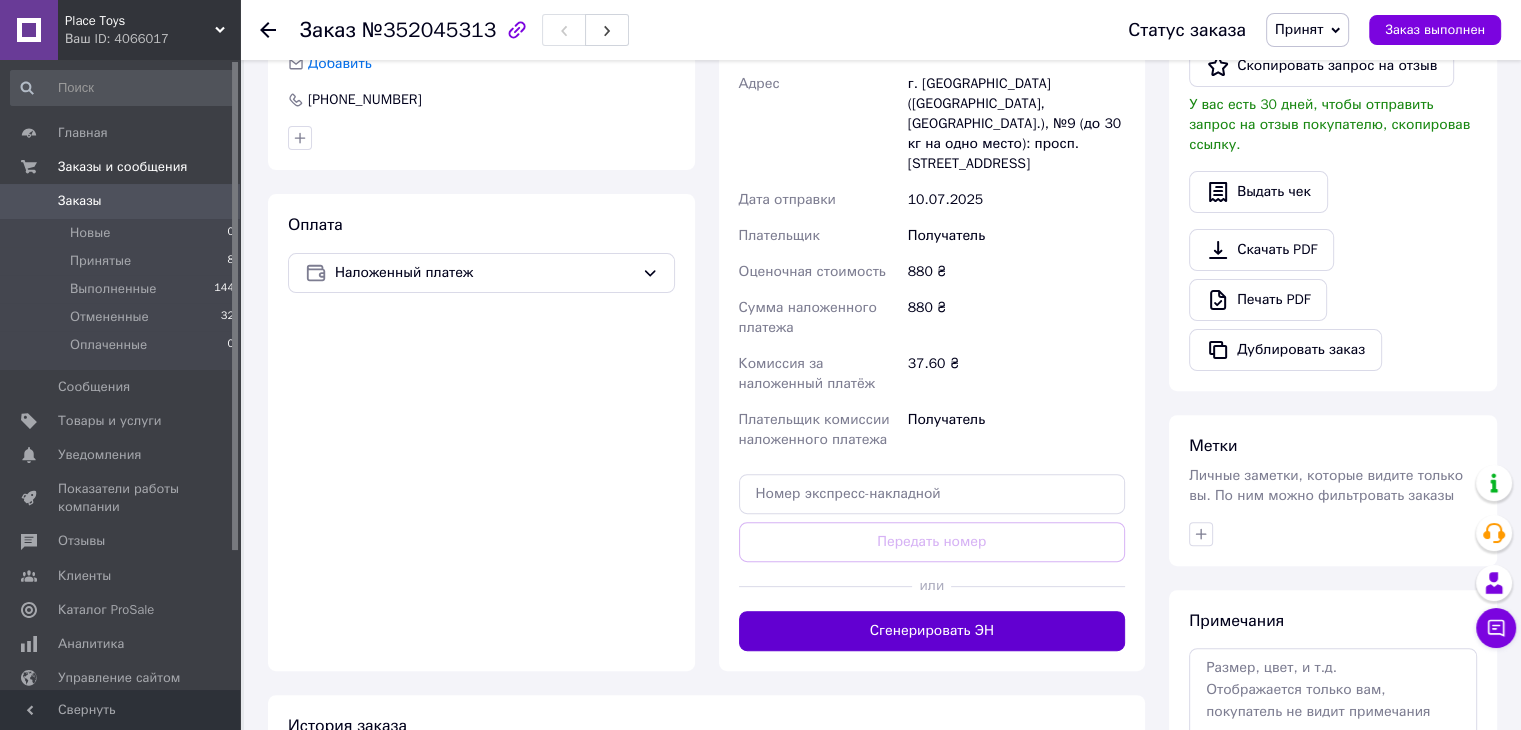scroll, scrollTop: 612, scrollLeft: 0, axis: vertical 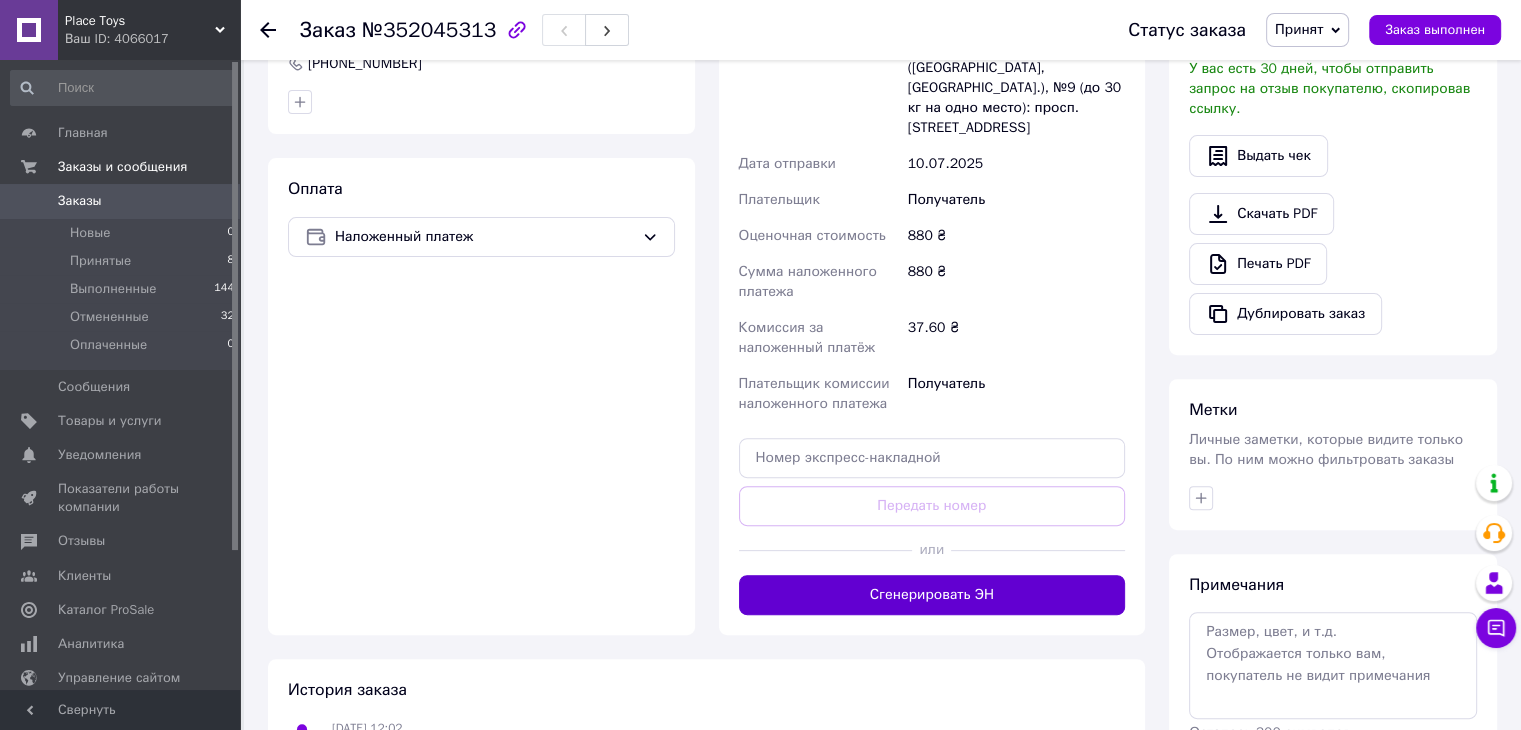click on "Сгенерировать ЭН" at bounding box center [932, 595] 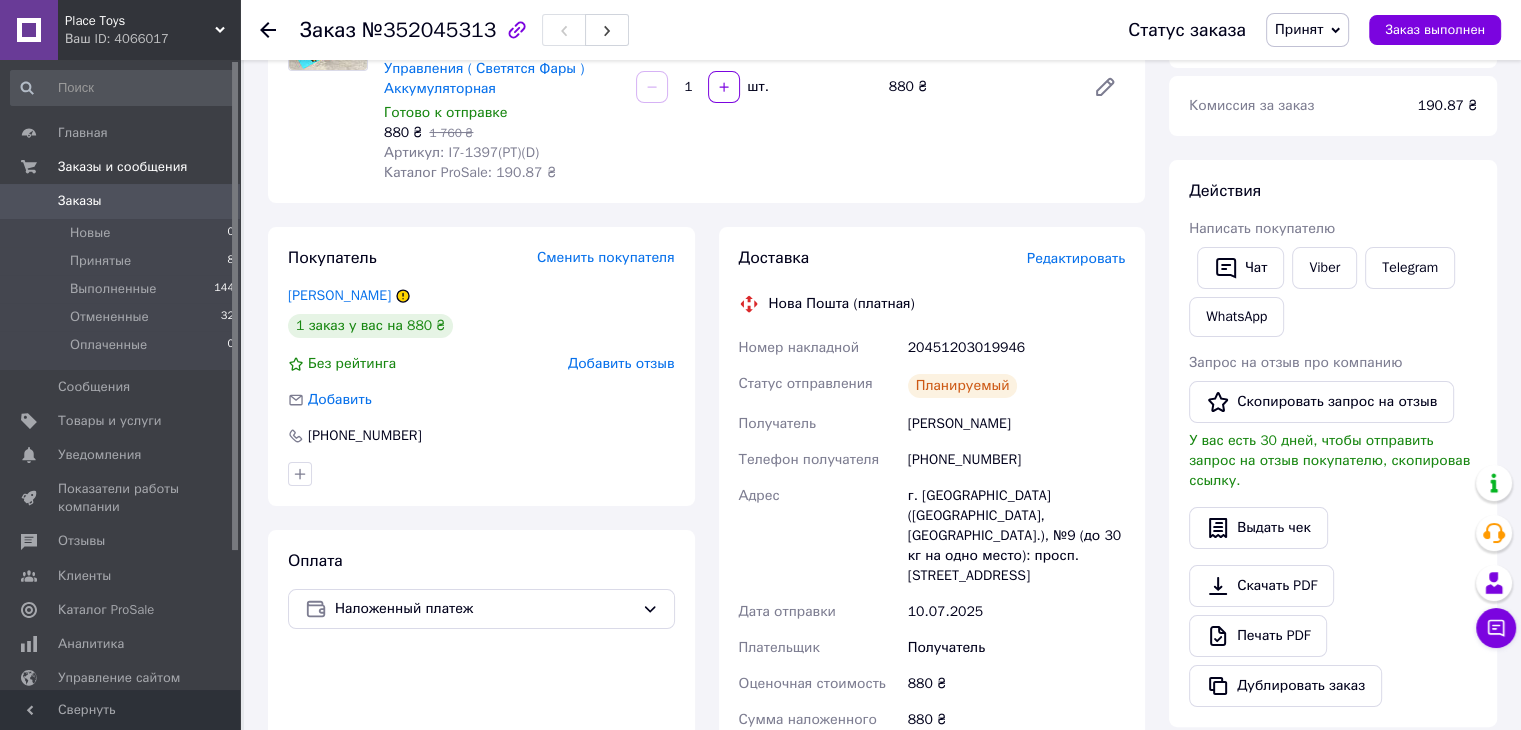 scroll, scrollTop: 284, scrollLeft: 0, axis: vertical 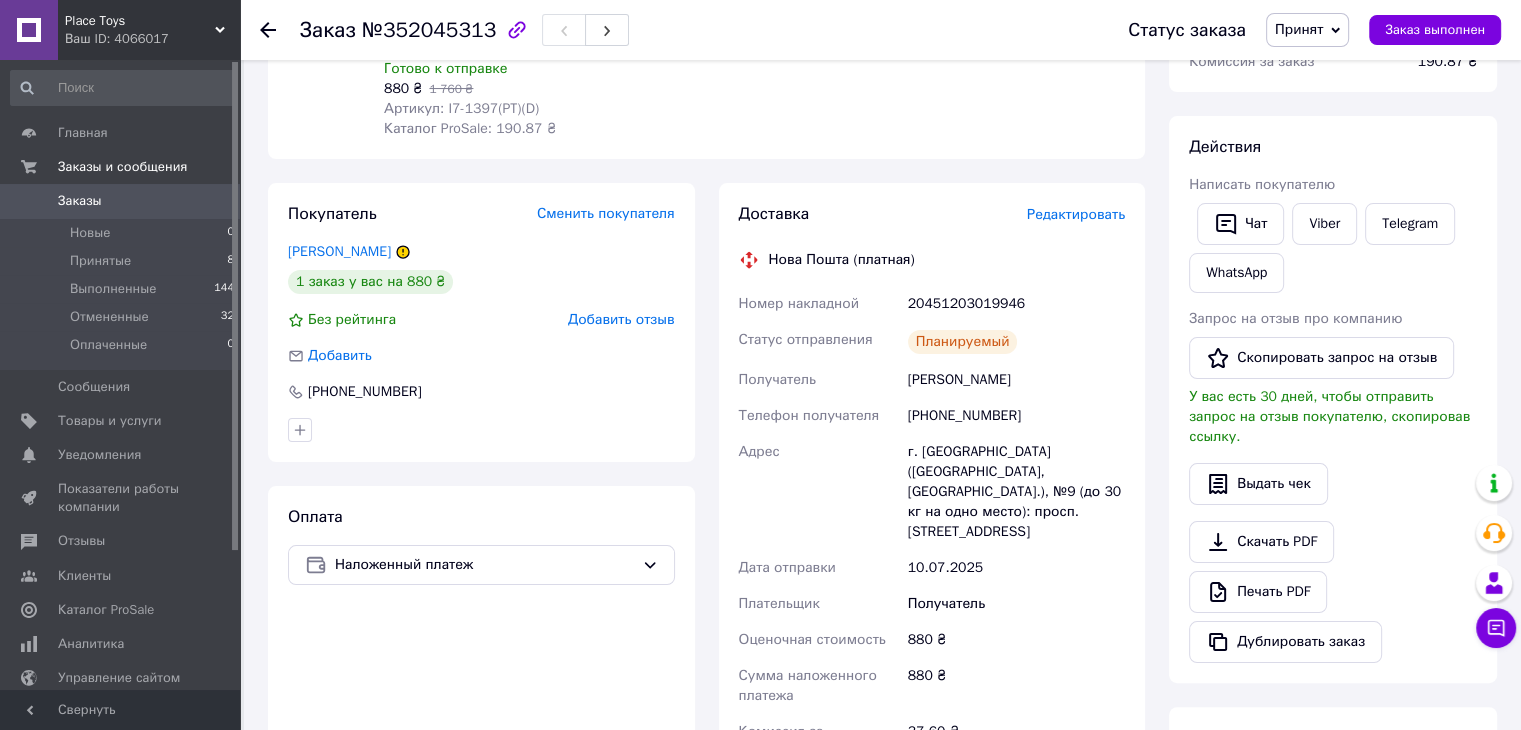 click on "20451203019946" at bounding box center (1016, 304) 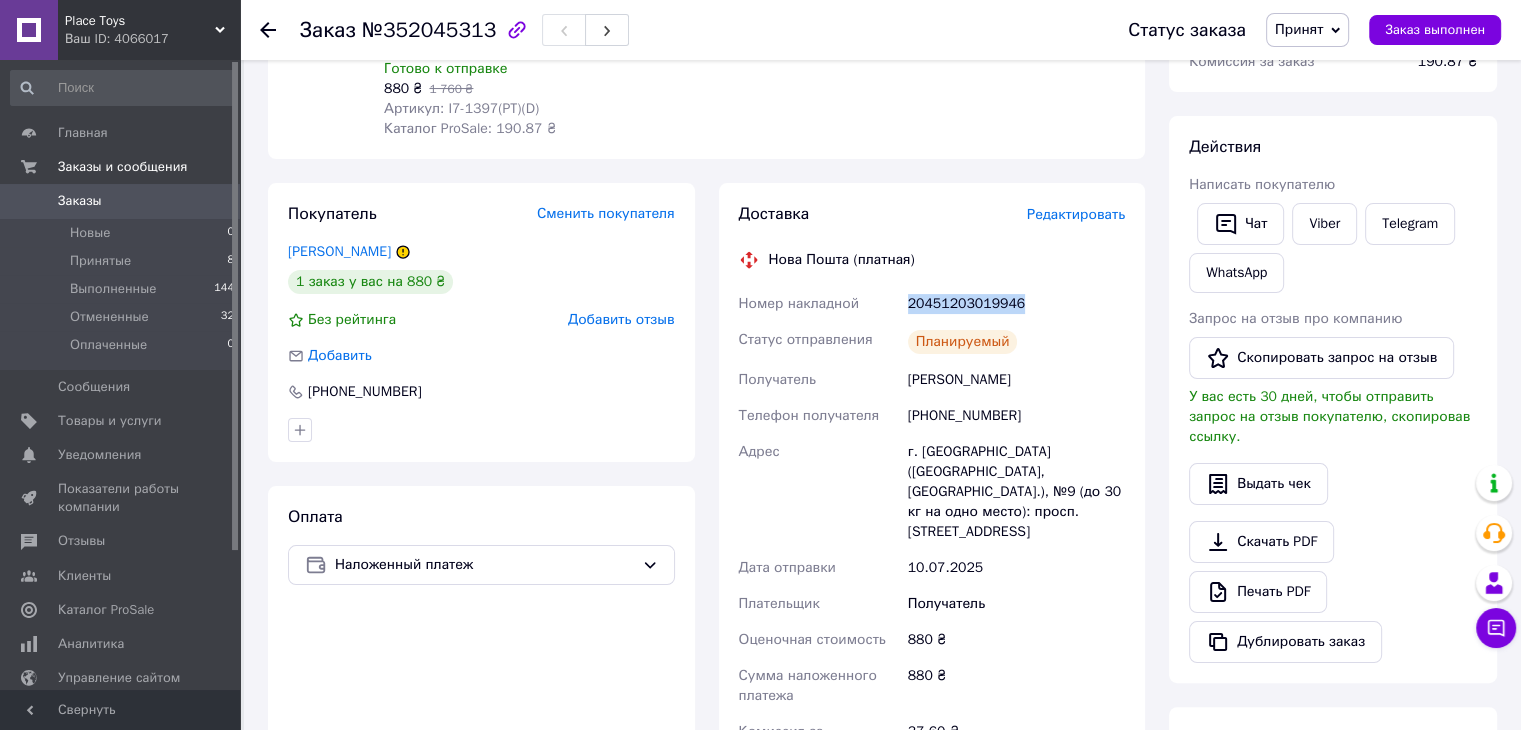click on "20451203019946" at bounding box center [1016, 304] 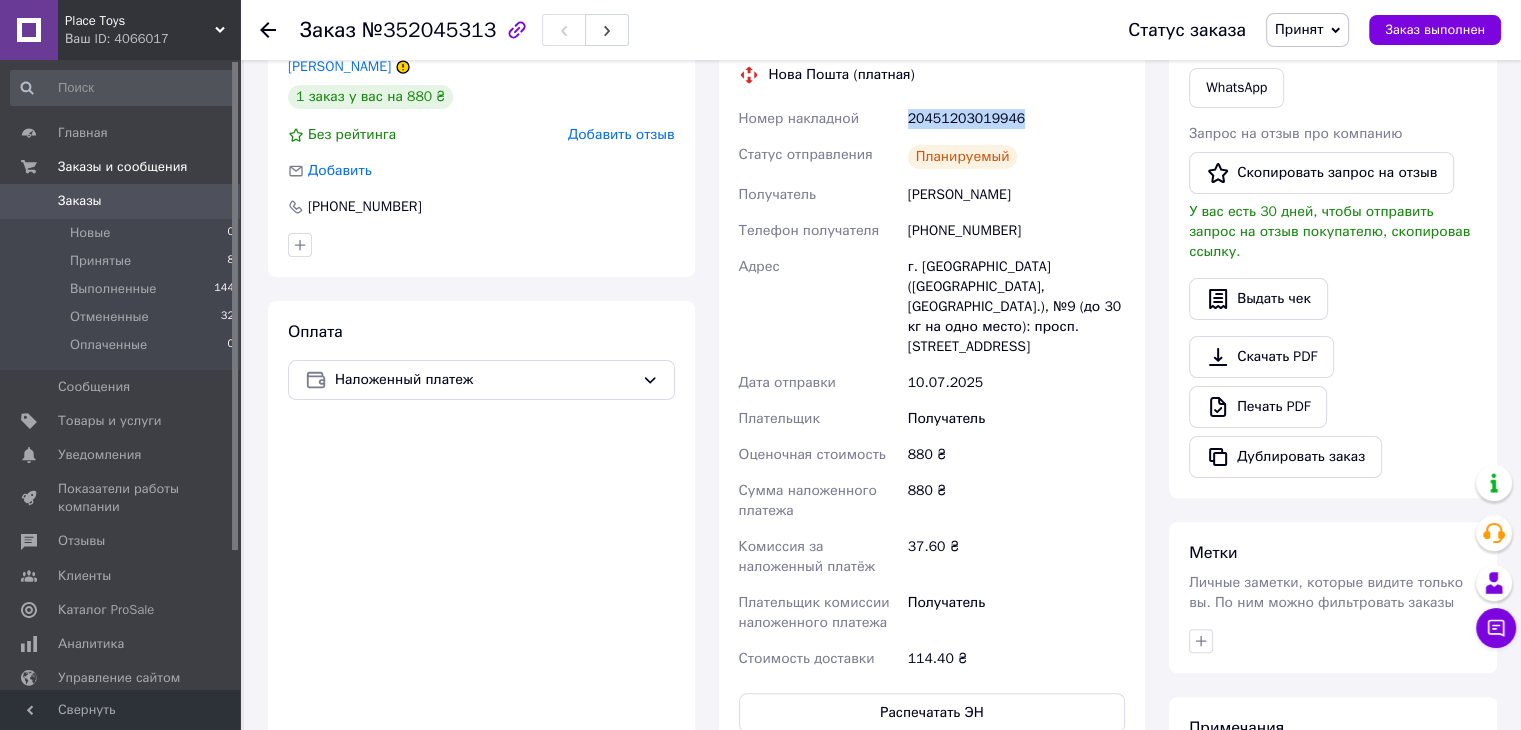 scroll, scrollTop: 684, scrollLeft: 0, axis: vertical 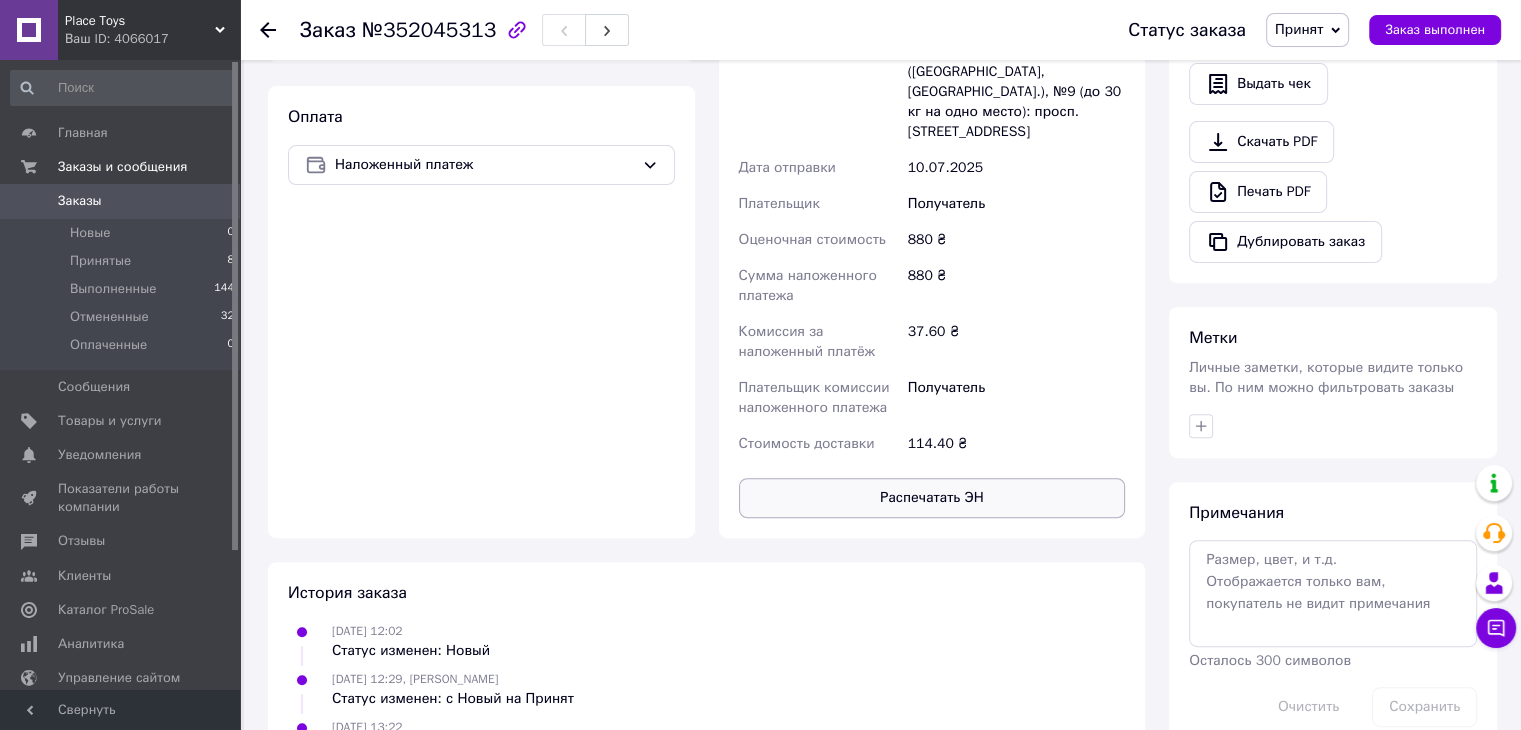 click on "Распечатать ЭН" at bounding box center [932, 498] 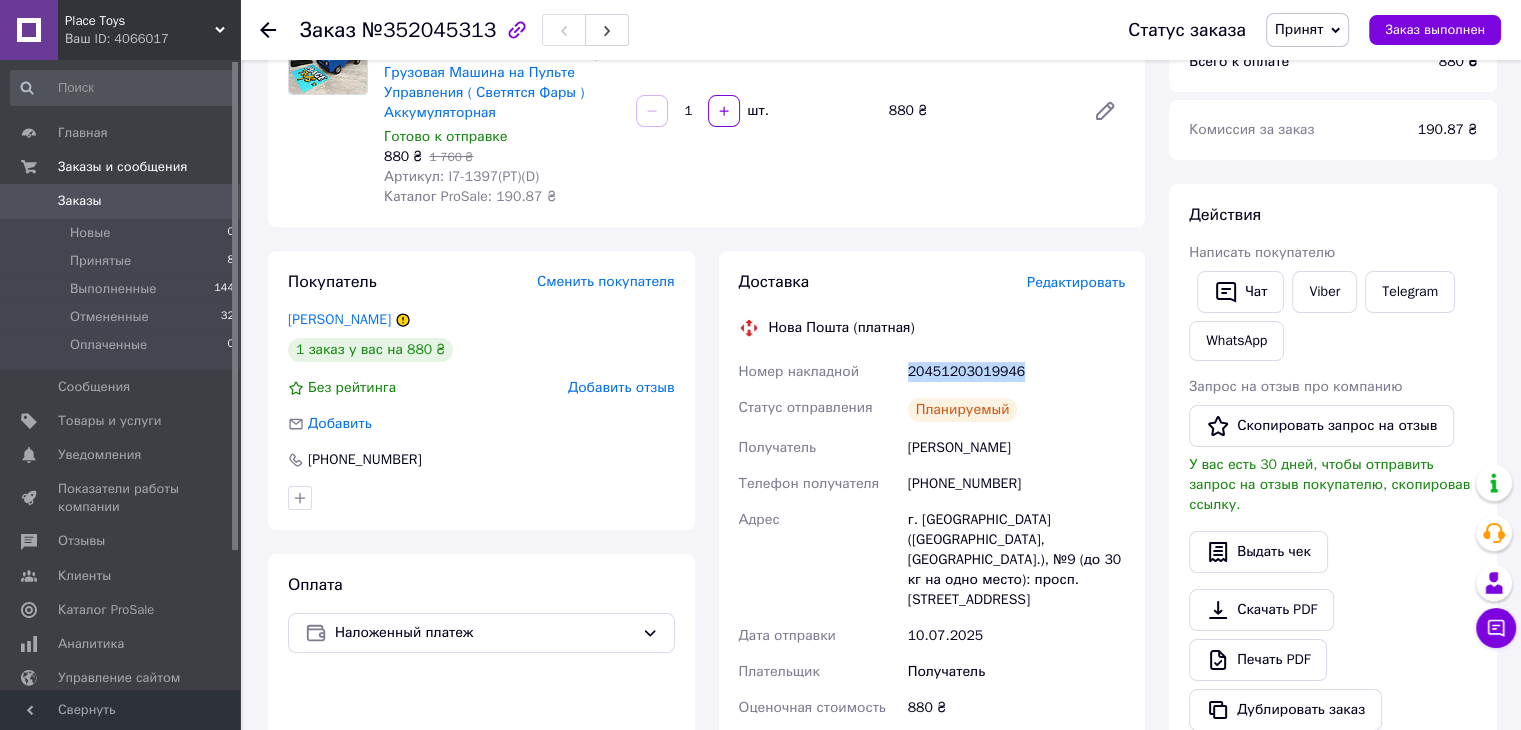 scroll, scrollTop: 184, scrollLeft: 0, axis: vertical 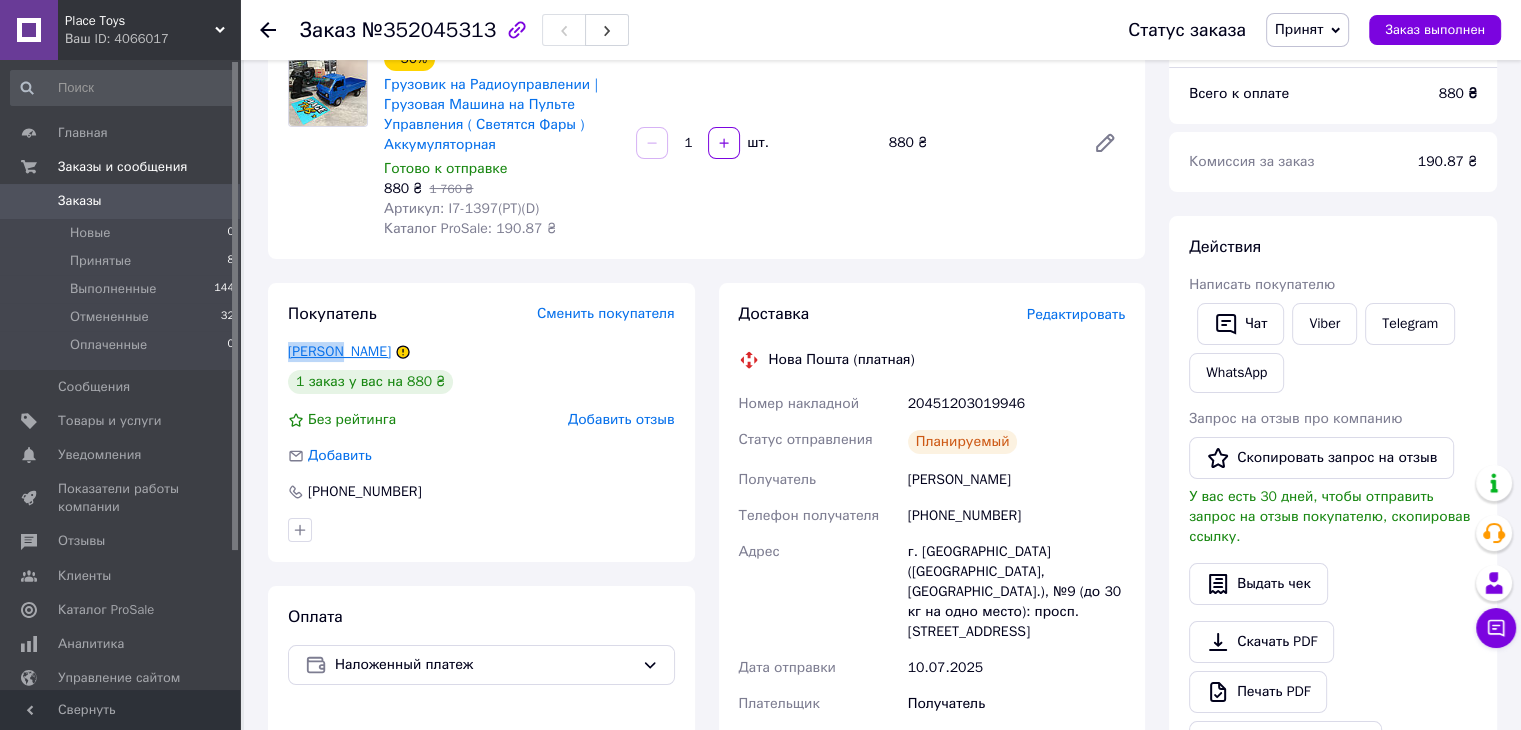 drag, startPoint x: 276, startPoint y: 350, endPoint x: 339, endPoint y: 360, distance: 63.788715 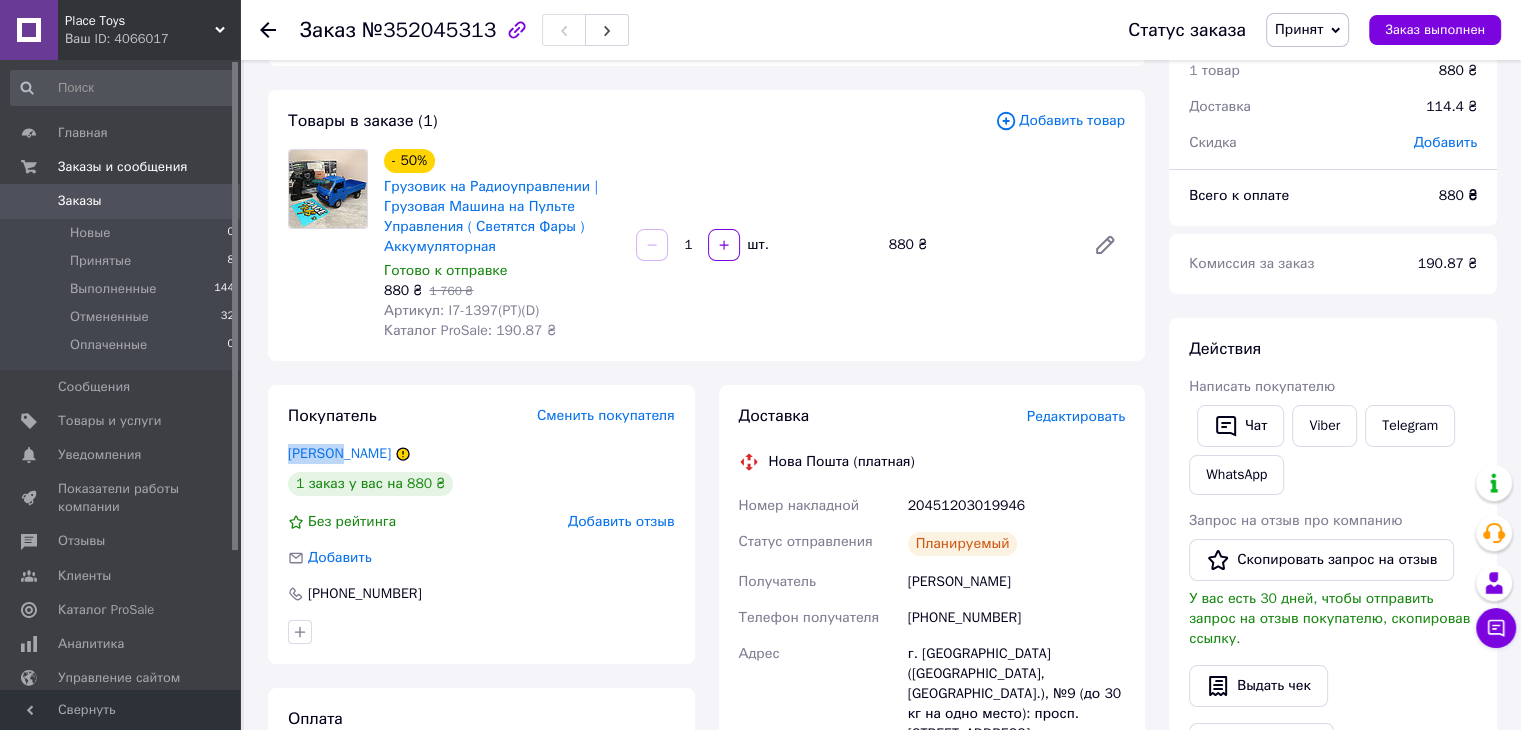 scroll, scrollTop: 0, scrollLeft: 0, axis: both 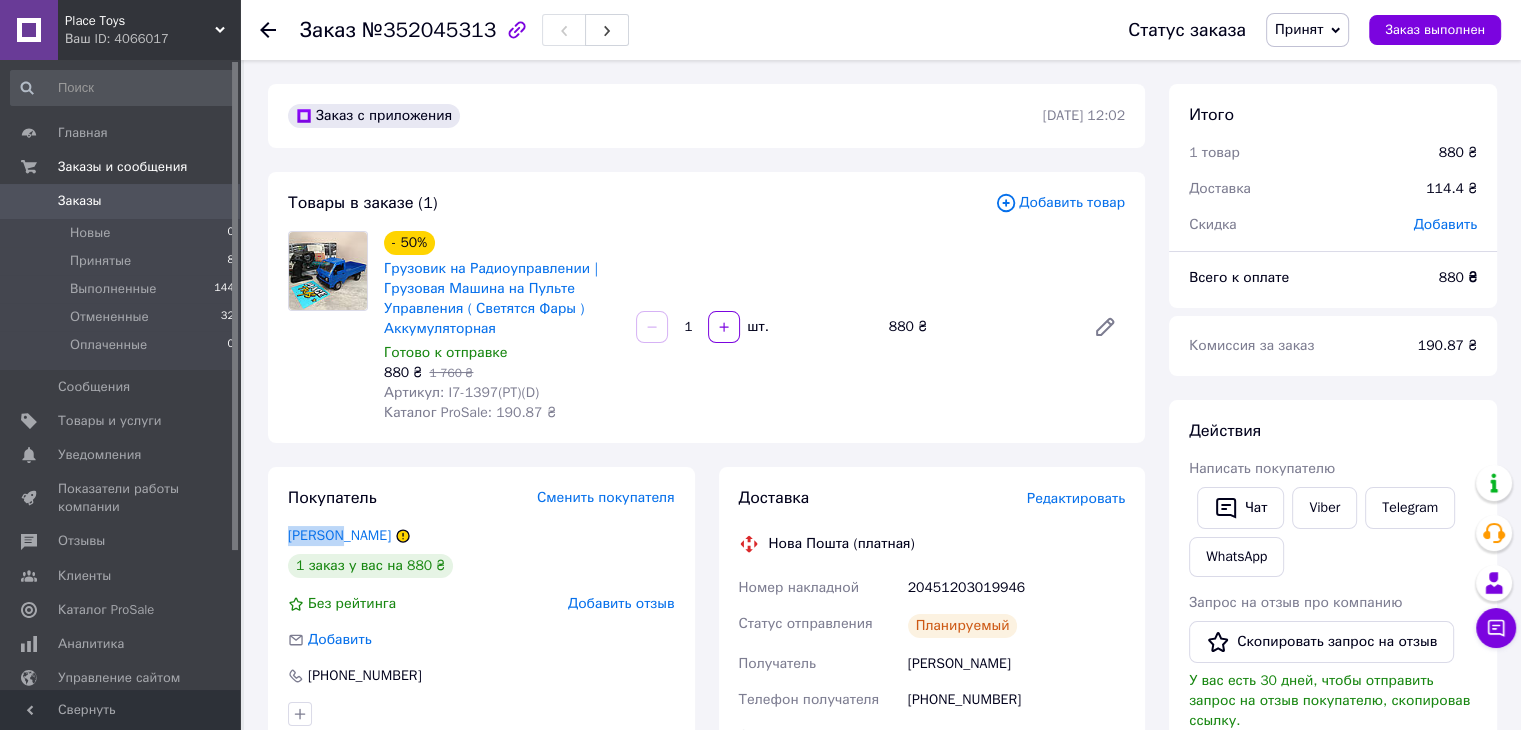 click on "Заказы" at bounding box center (121, 201) 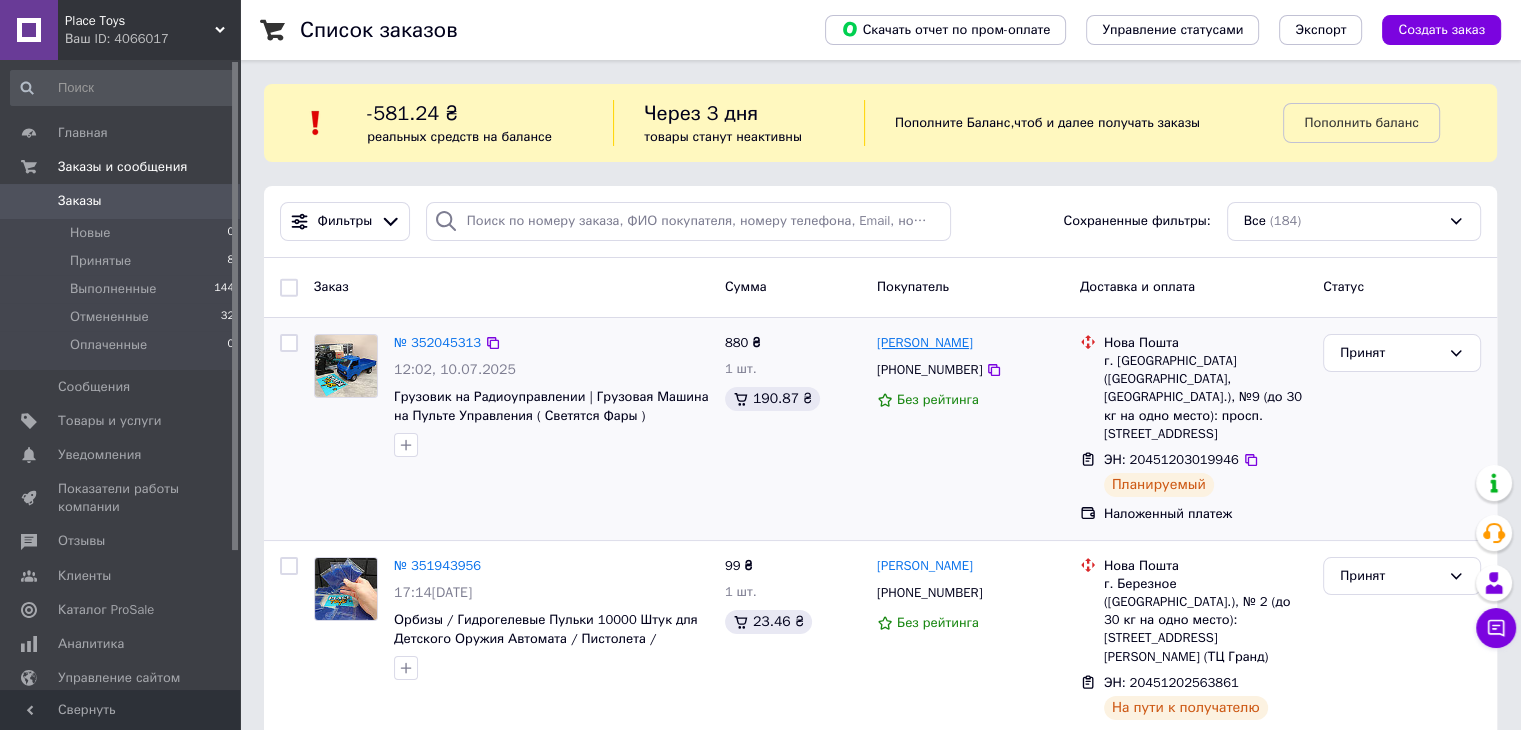 click on "[PERSON_NAME]" at bounding box center [925, 343] 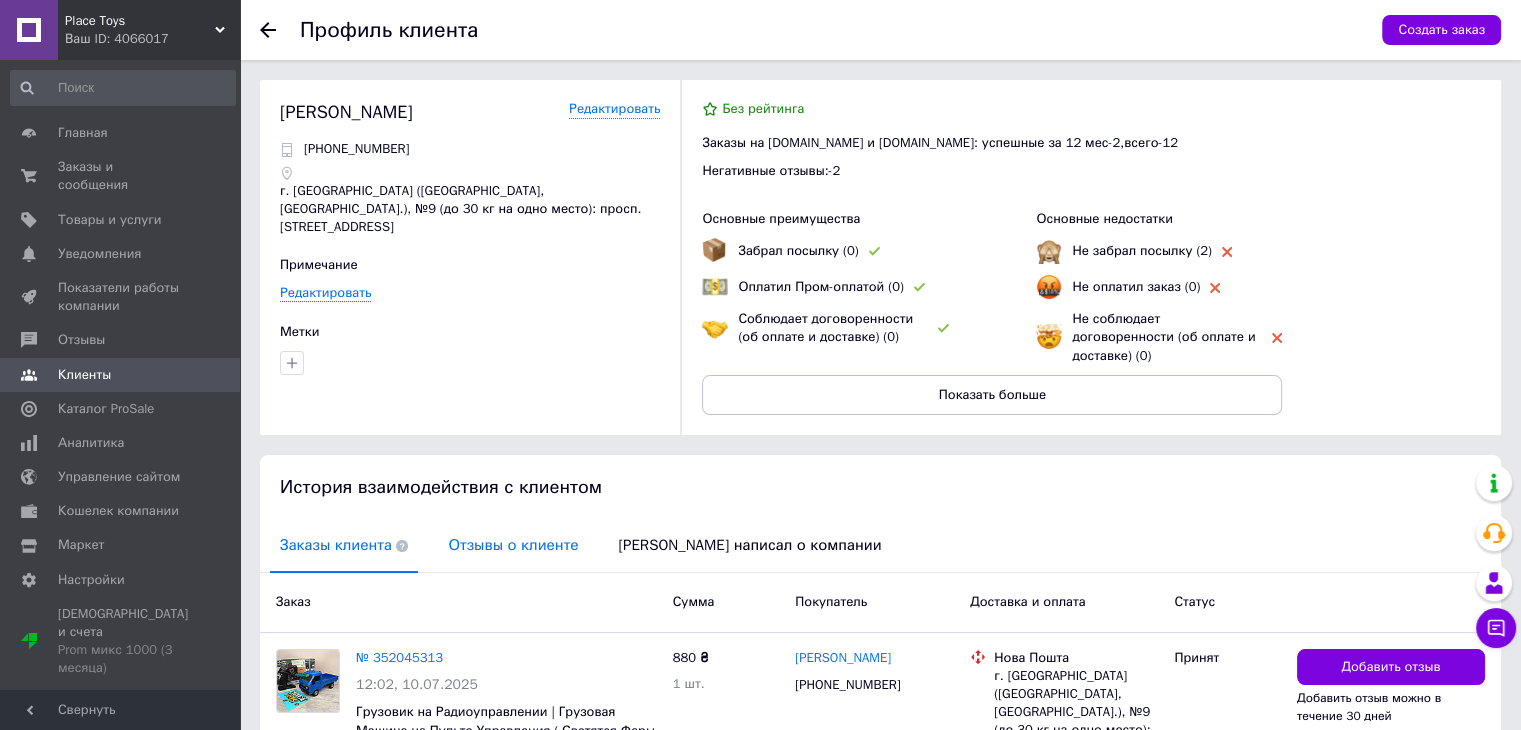 scroll, scrollTop: 0, scrollLeft: 0, axis: both 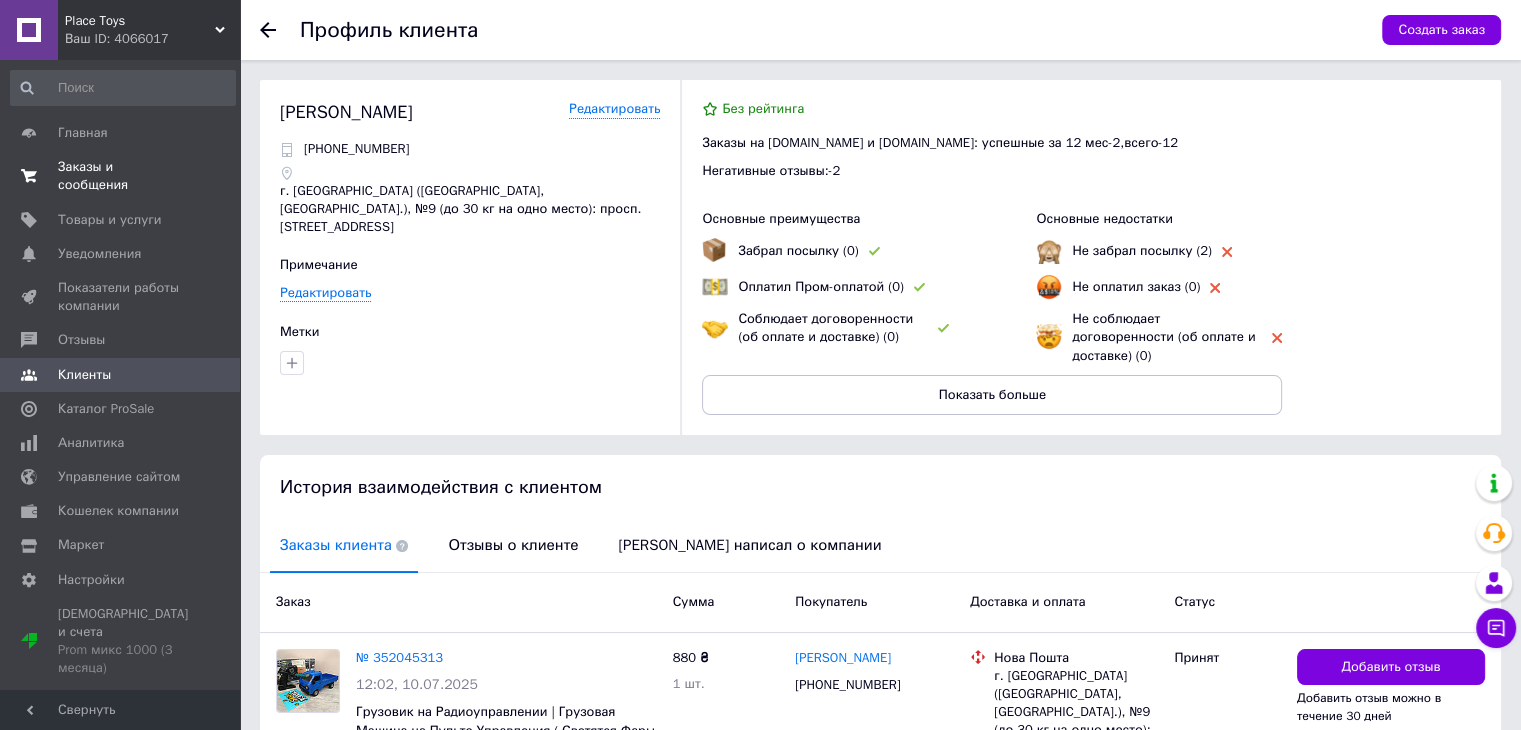 click on "Заказы и сообщения" at bounding box center [121, 176] 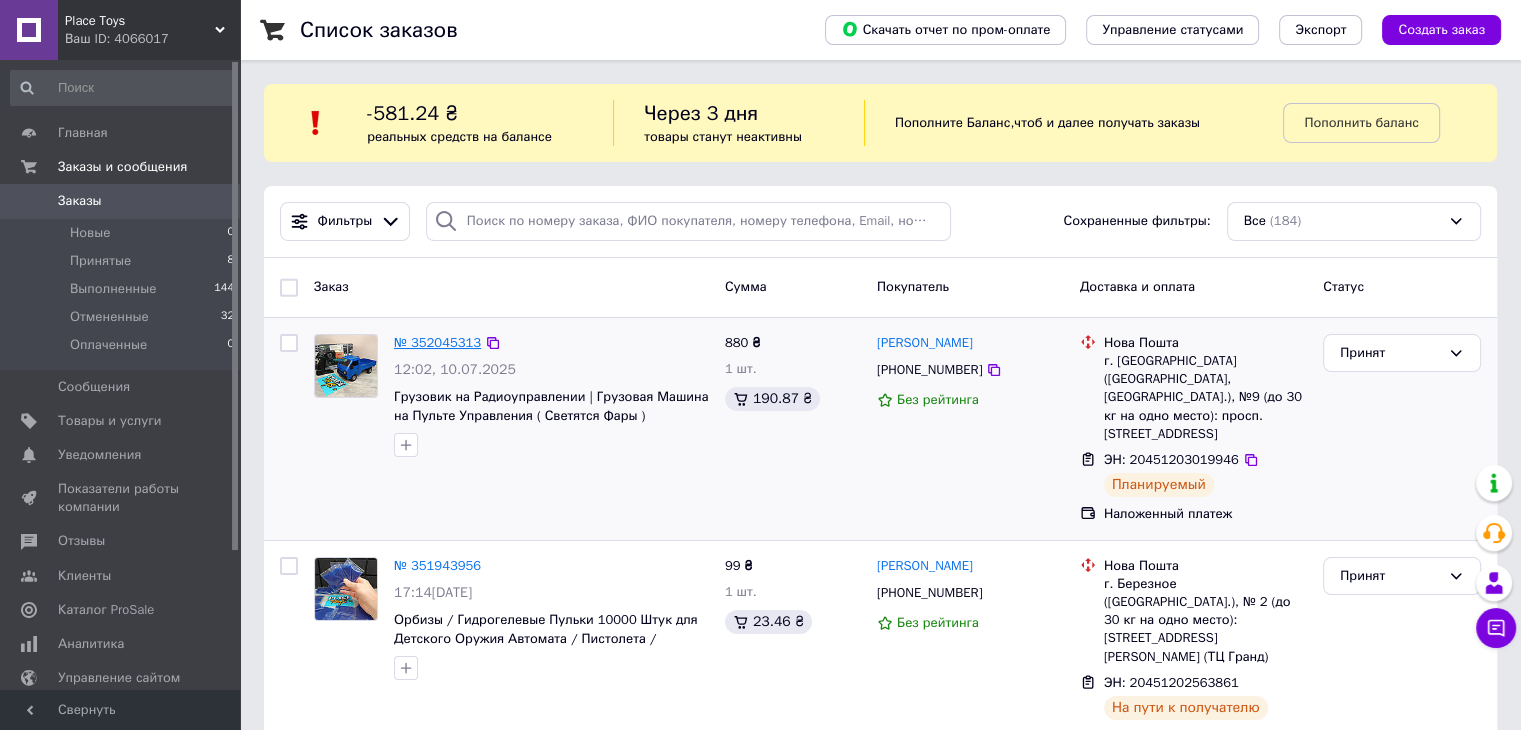 click on "№ 352045313" at bounding box center (437, 342) 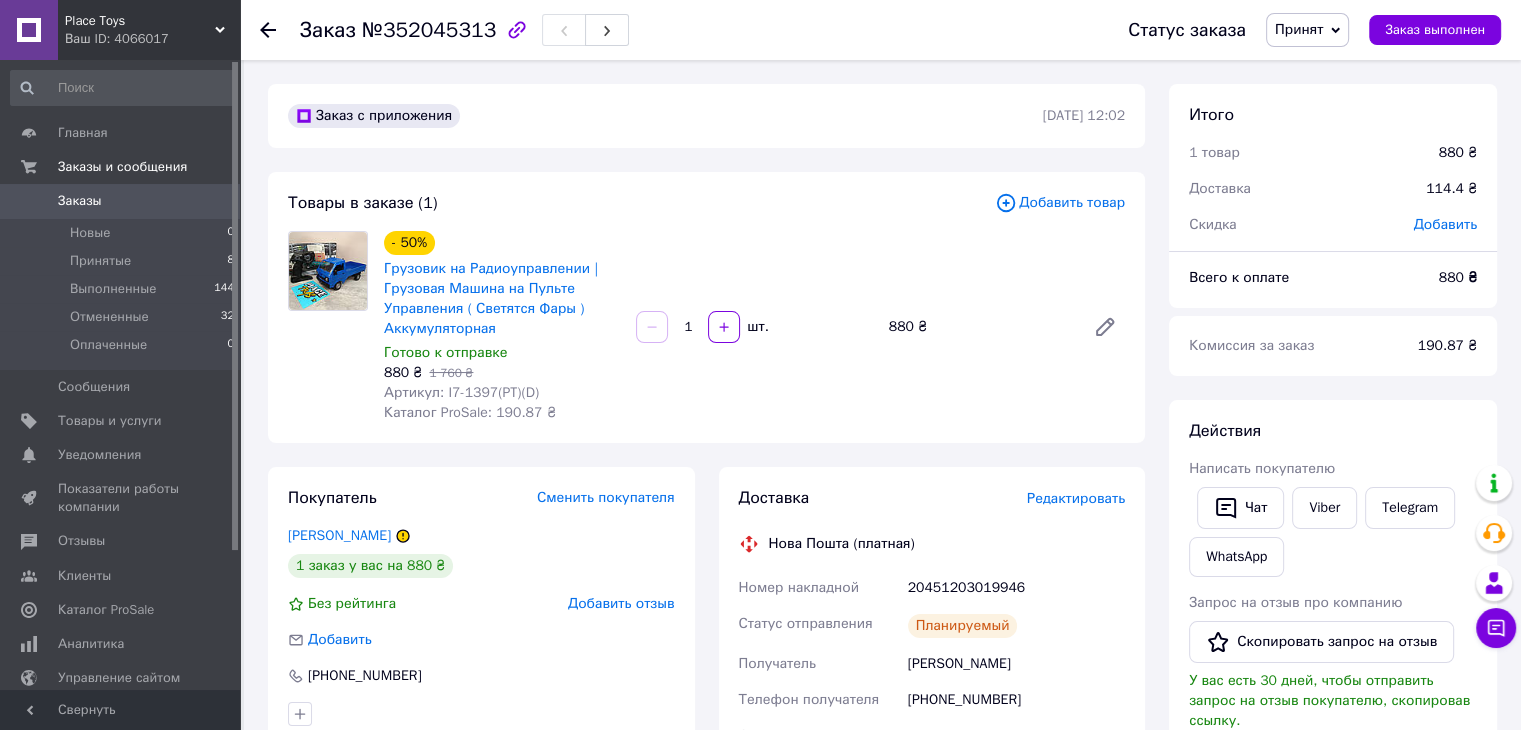 click 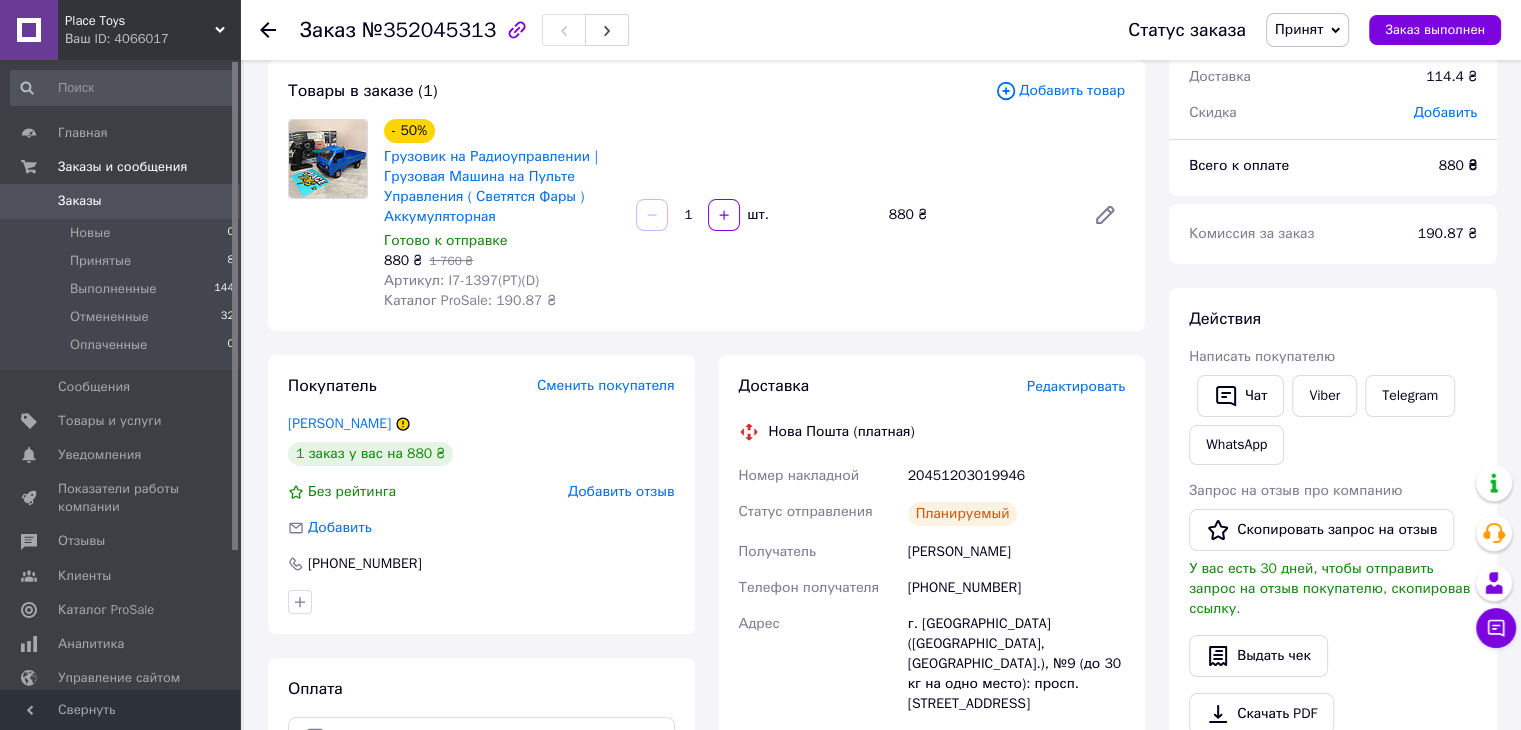 scroll, scrollTop: 300, scrollLeft: 0, axis: vertical 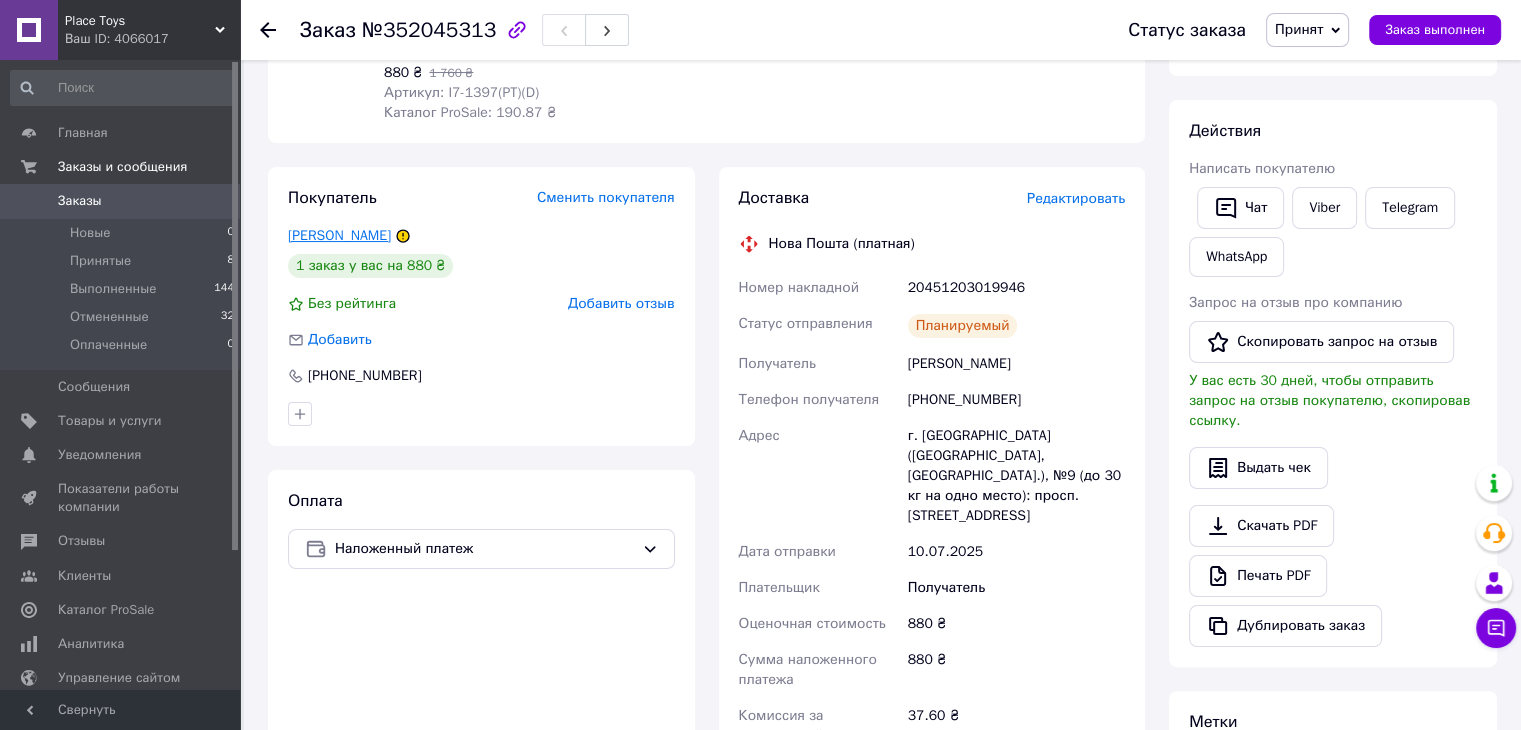 click on "Чекасов [PERSON_NAME]" at bounding box center [339, 235] 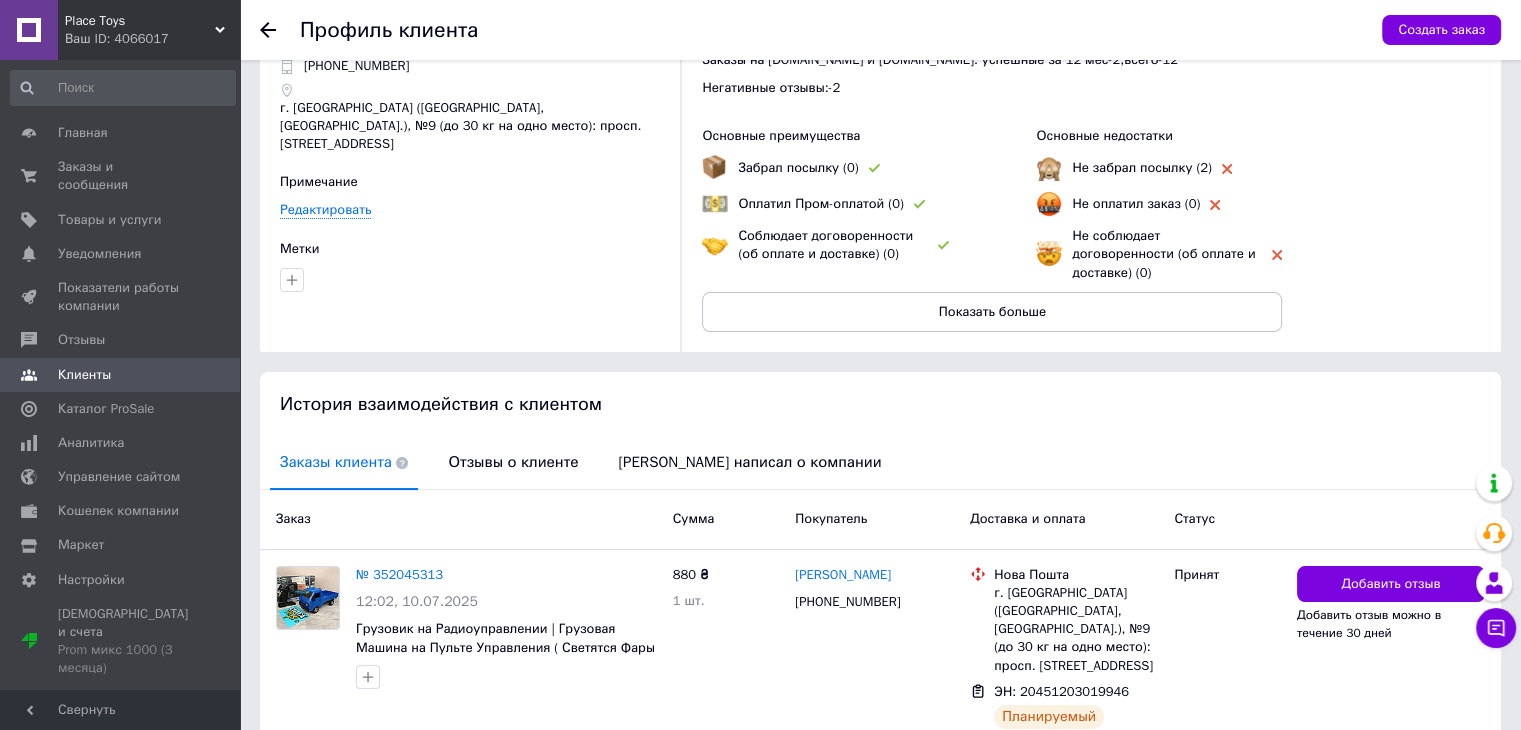 scroll, scrollTop: 0, scrollLeft: 0, axis: both 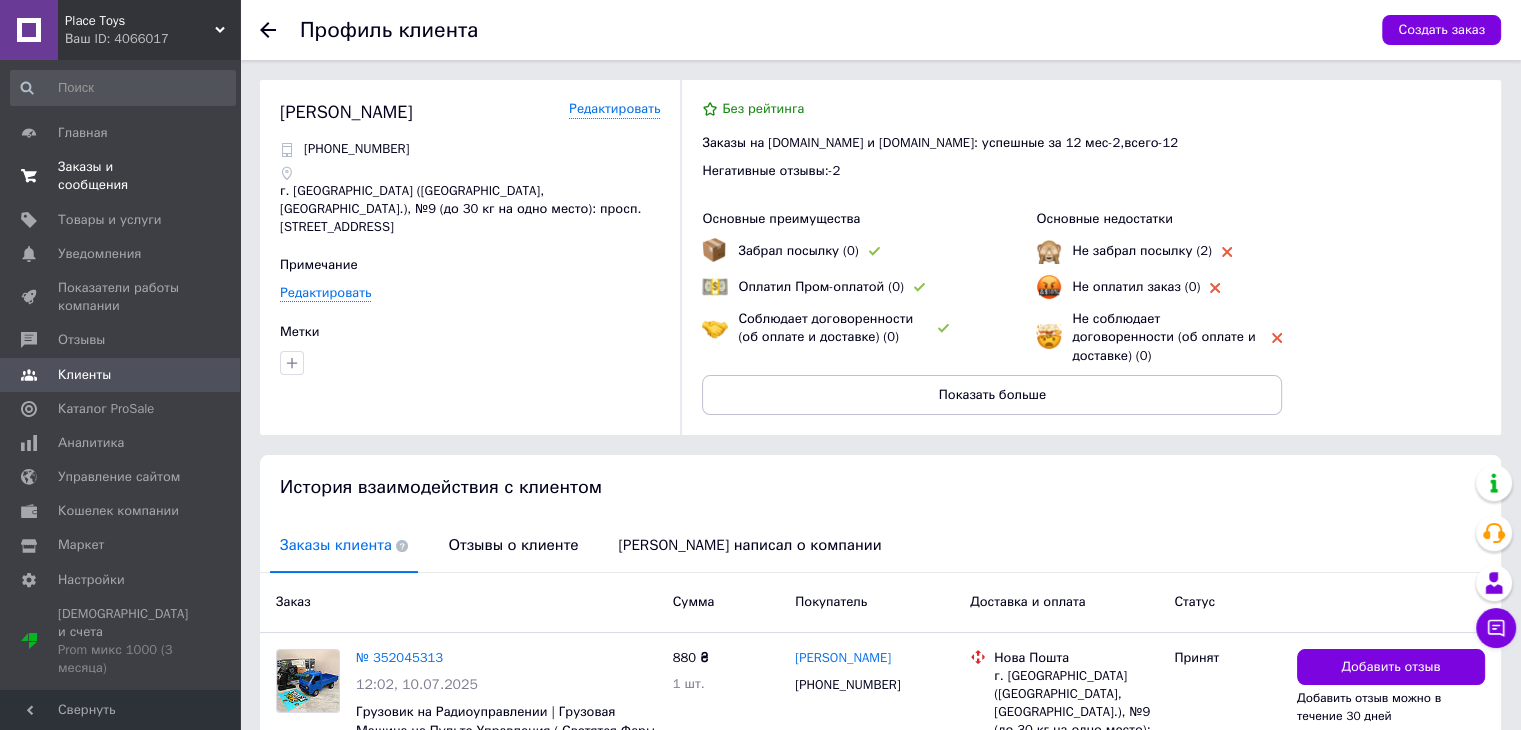 click on "Заказы и сообщения" at bounding box center (121, 176) 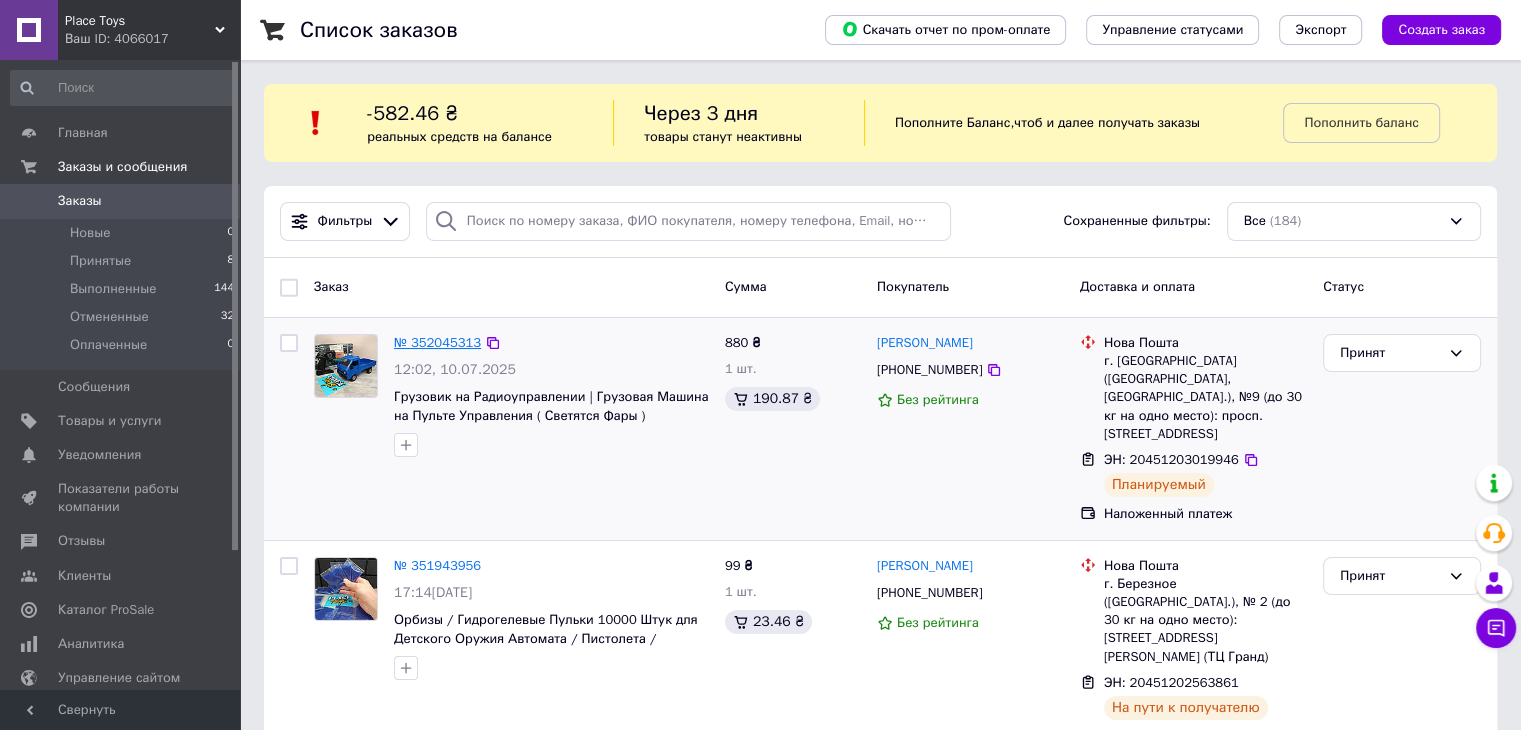 click on "№ 352045313" at bounding box center [437, 342] 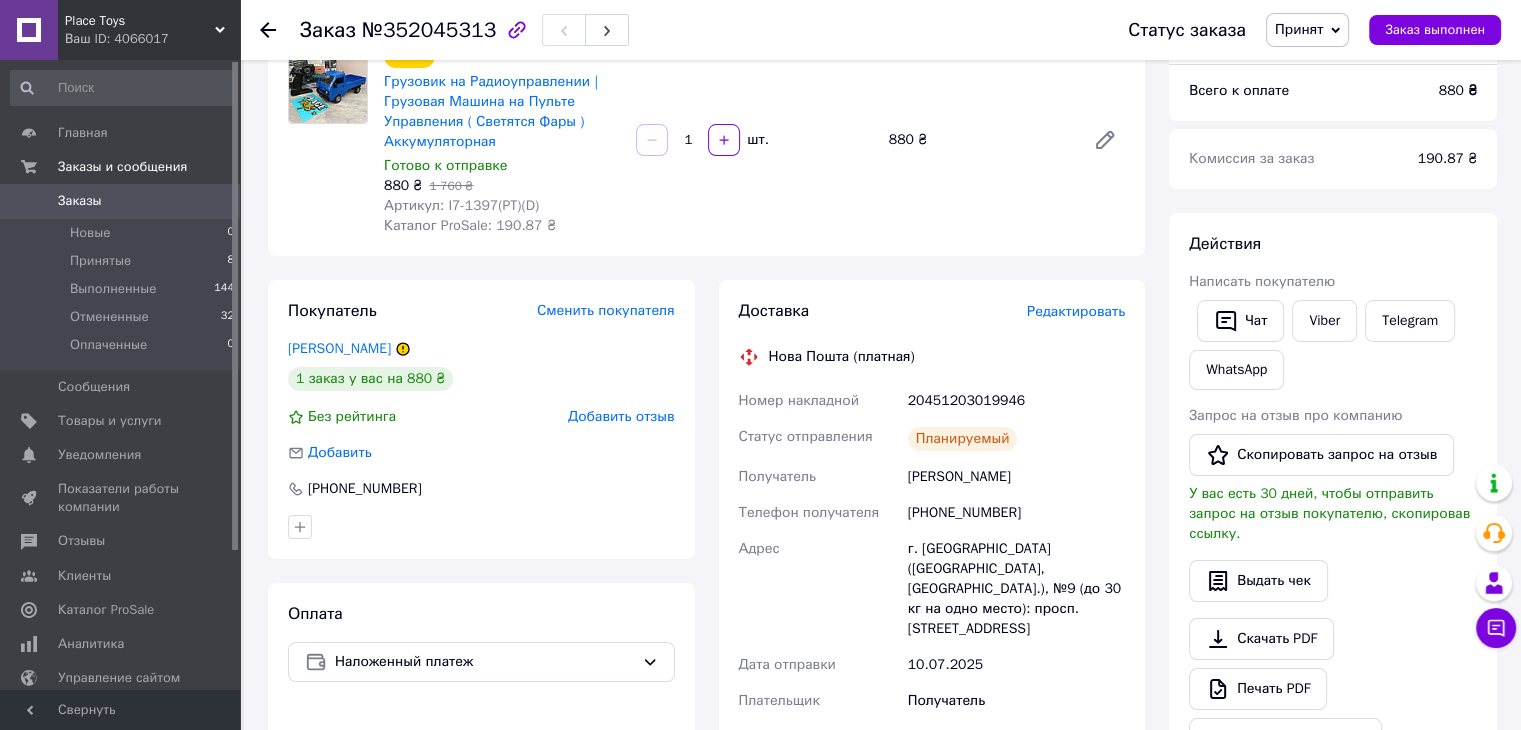 scroll, scrollTop: 200, scrollLeft: 0, axis: vertical 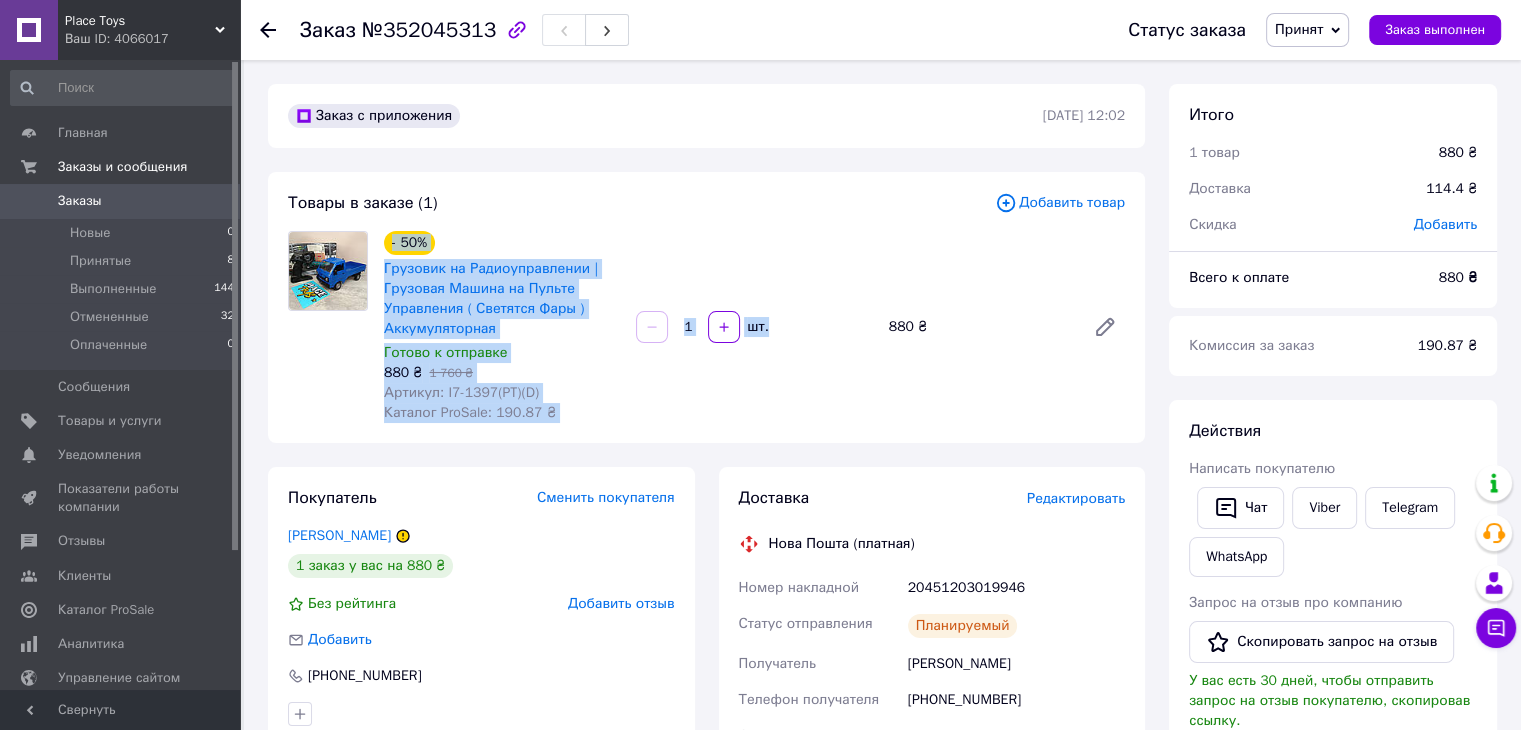 drag, startPoint x: 377, startPoint y: 154, endPoint x: 800, endPoint y: 240, distance: 431.6538 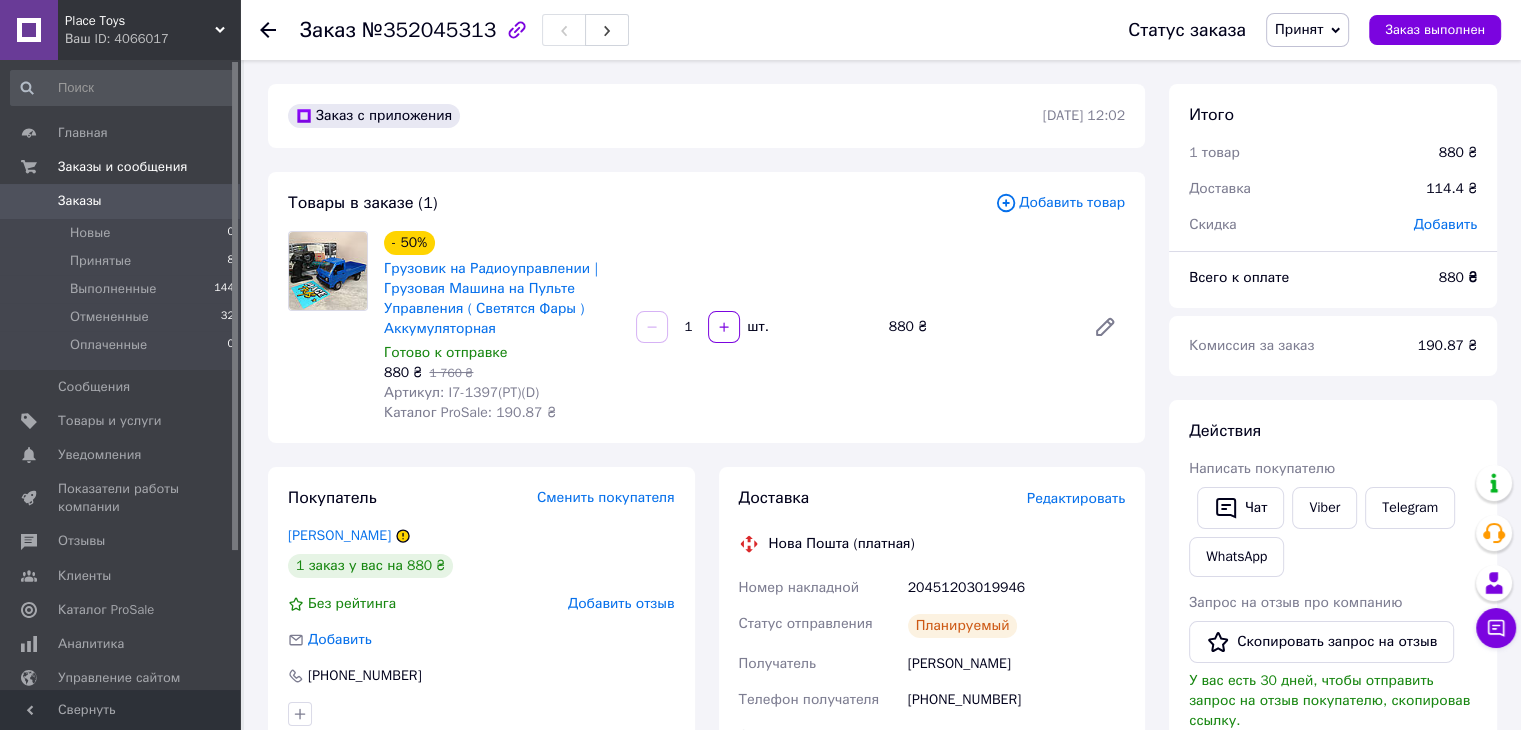 click on "Товары в заказе (1) Добавить товар - 50% Грузовик на Радиоуправлении | Грузовая Машина на Пульте Управления ( Светятся Фары ) Аккумуляторная Готово к отправке 880 ₴   1 760 ₴ Артикул: I7-1397(PT)(D) Каталог ProSale: 190.87 ₴  1   шт. 880 ₴" at bounding box center [706, 307] 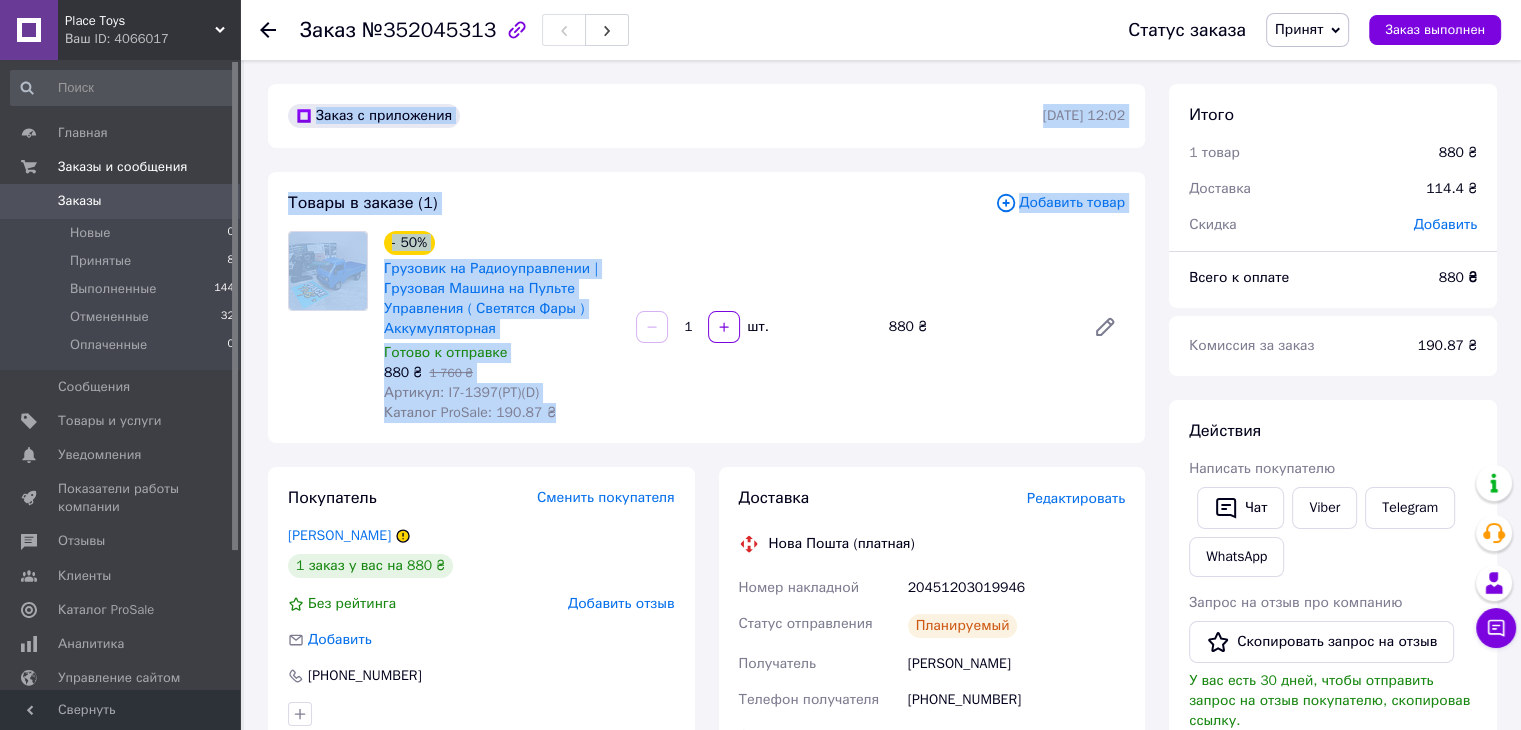 drag, startPoint x: 449, startPoint y: 120, endPoint x: 668, endPoint y: 443, distance: 390.2435 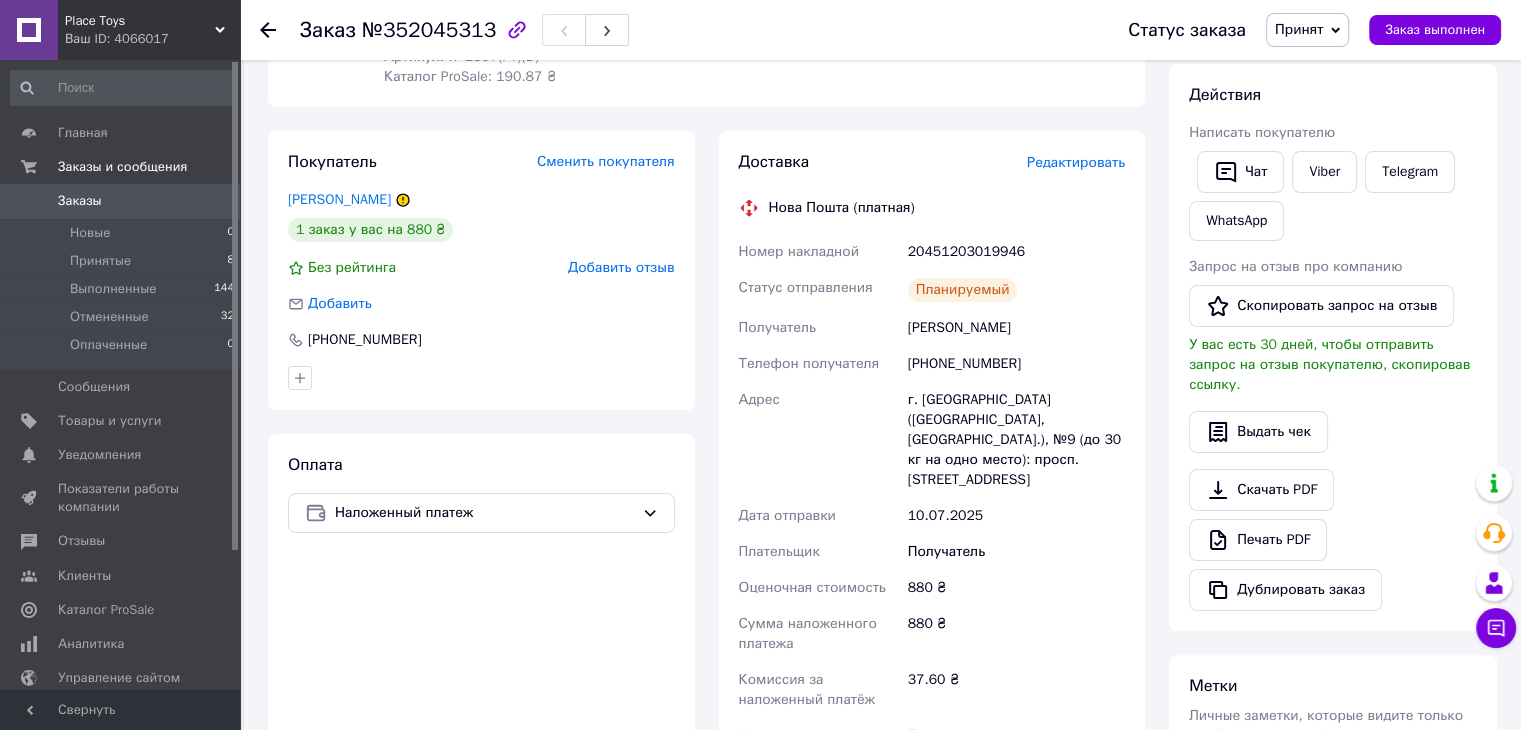scroll, scrollTop: 500, scrollLeft: 0, axis: vertical 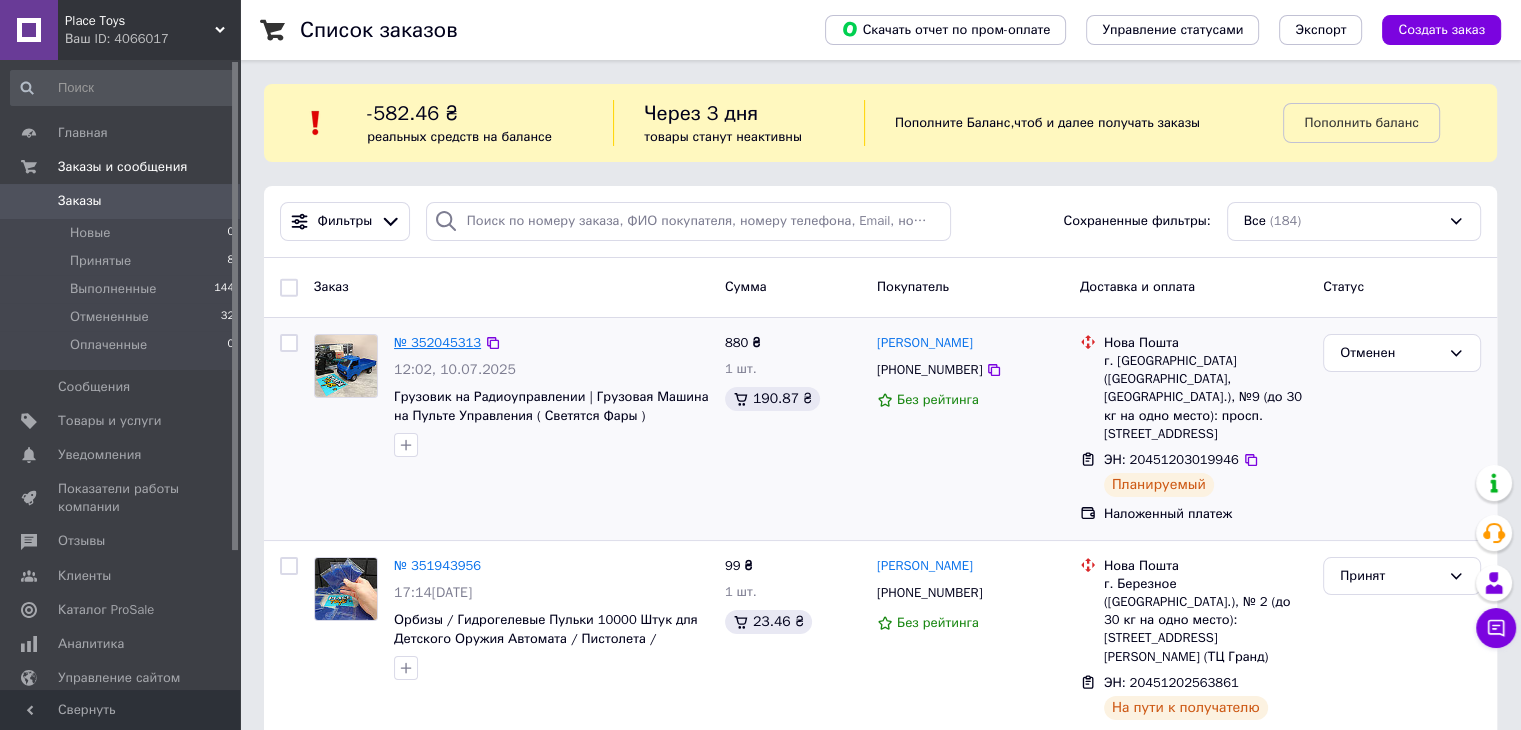 click on "№ 352045313" at bounding box center (437, 342) 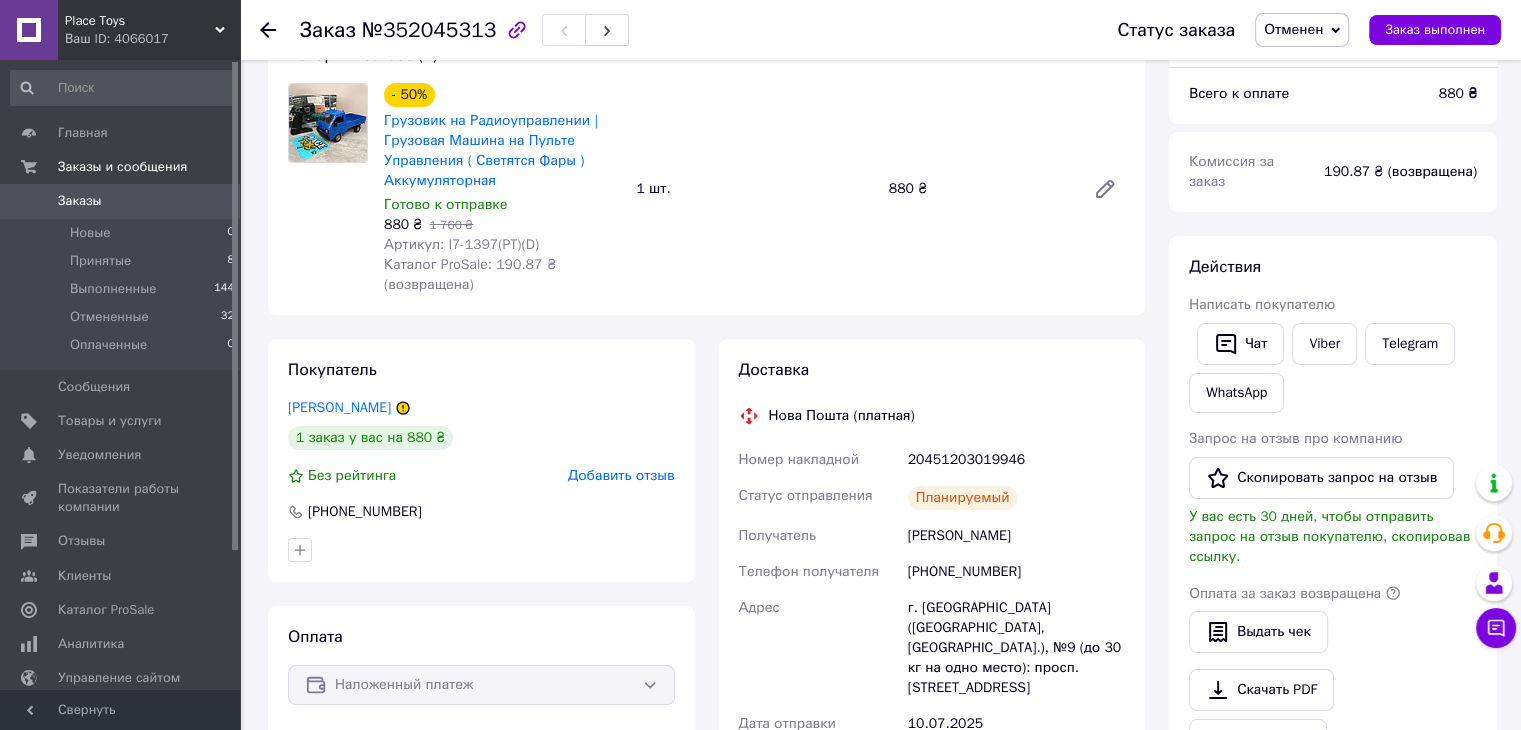 scroll, scrollTop: 300, scrollLeft: 0, axis: vertical 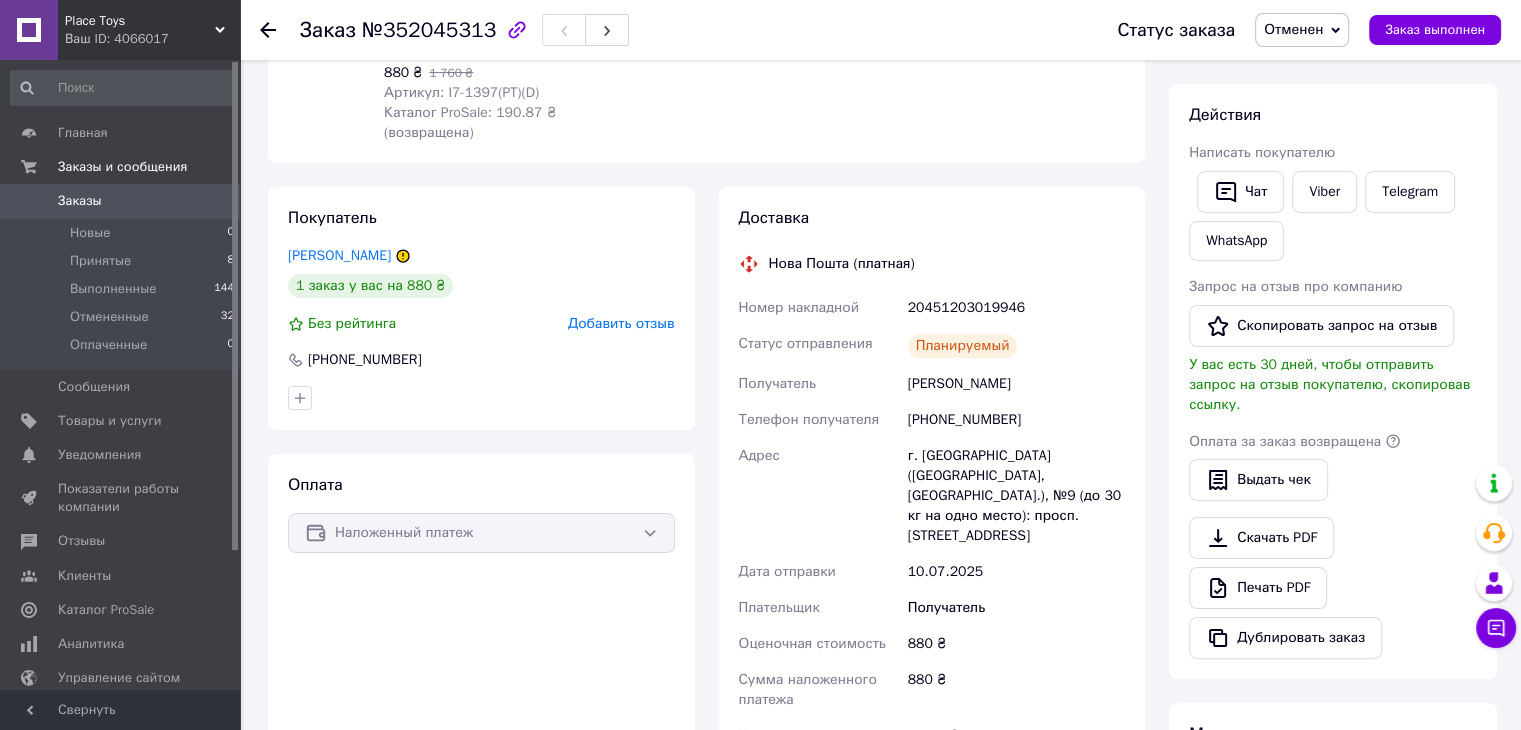 click on "Заказы" at bounding box center [121, 201] 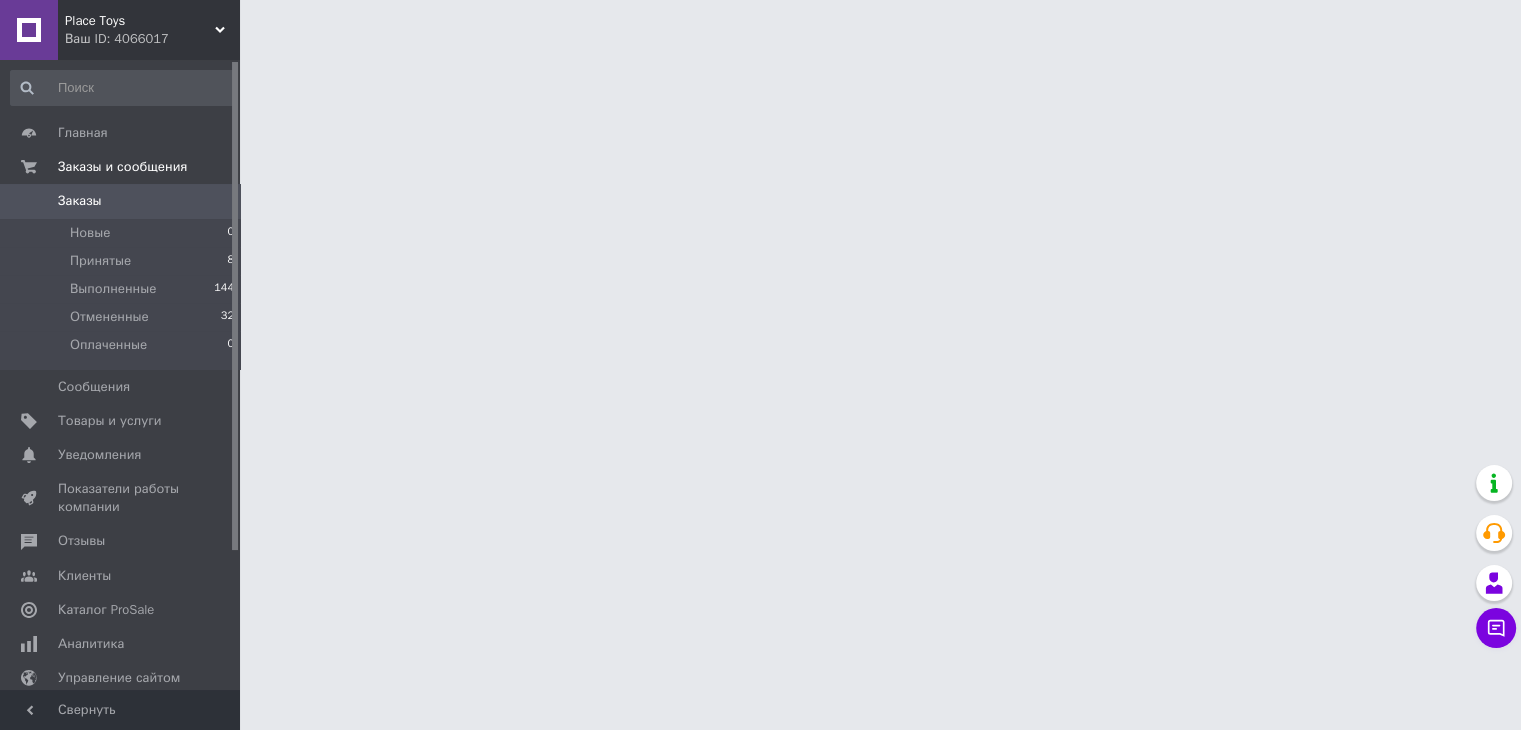 scroll, scrollTop: 0, scrollLeft: 0, axis: both 